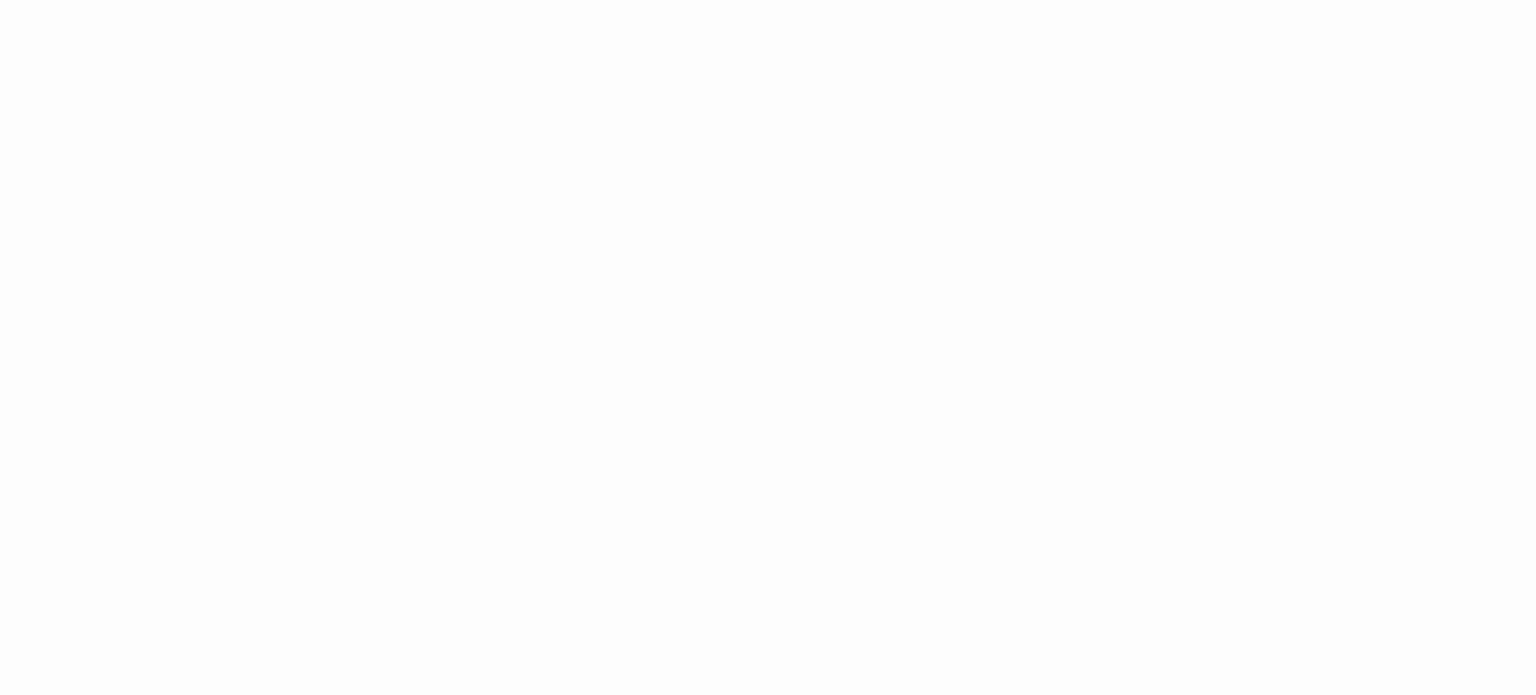 scroll, scrollTop: 0, scrollLeft: 0, axis: both 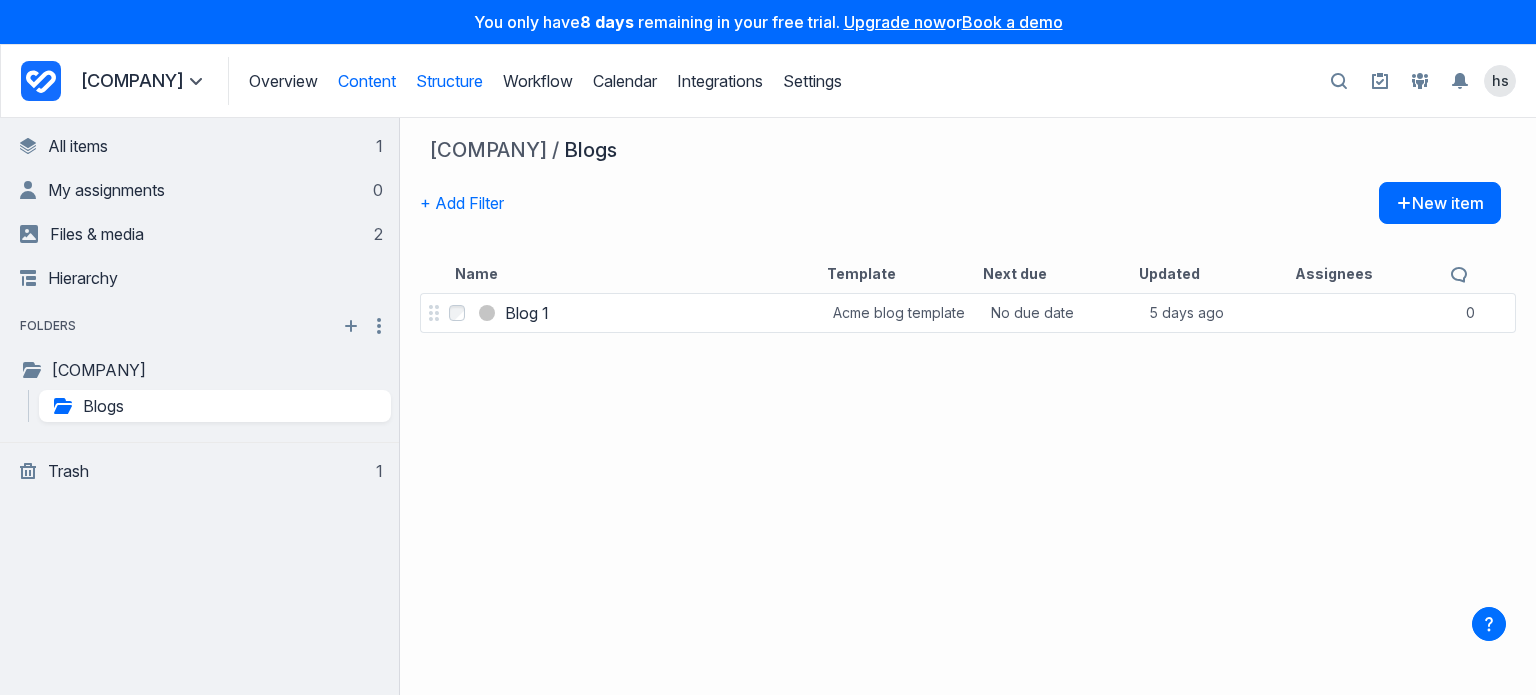 click on "Structure" at bounding box center [449, 81] 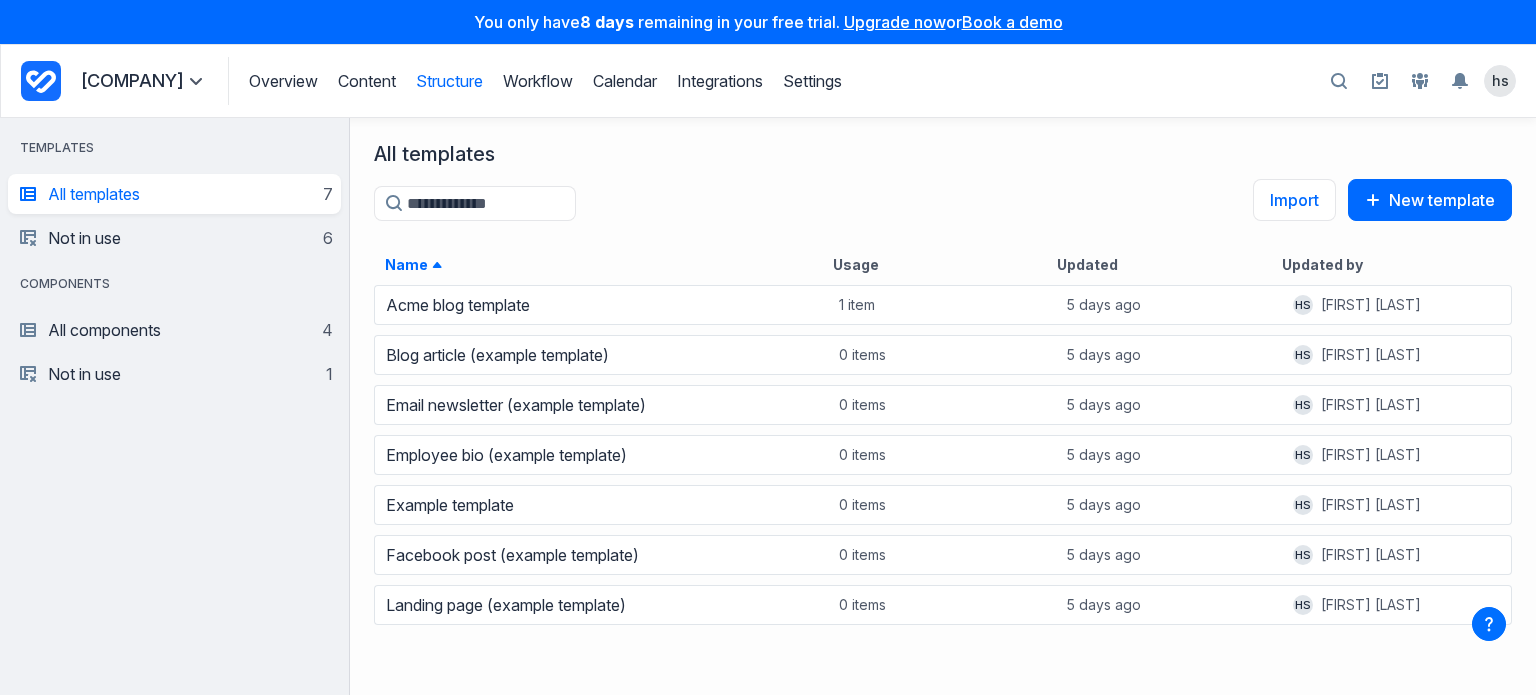 scroll, scrollTop: 16, scrollLeft: 16, axis: both 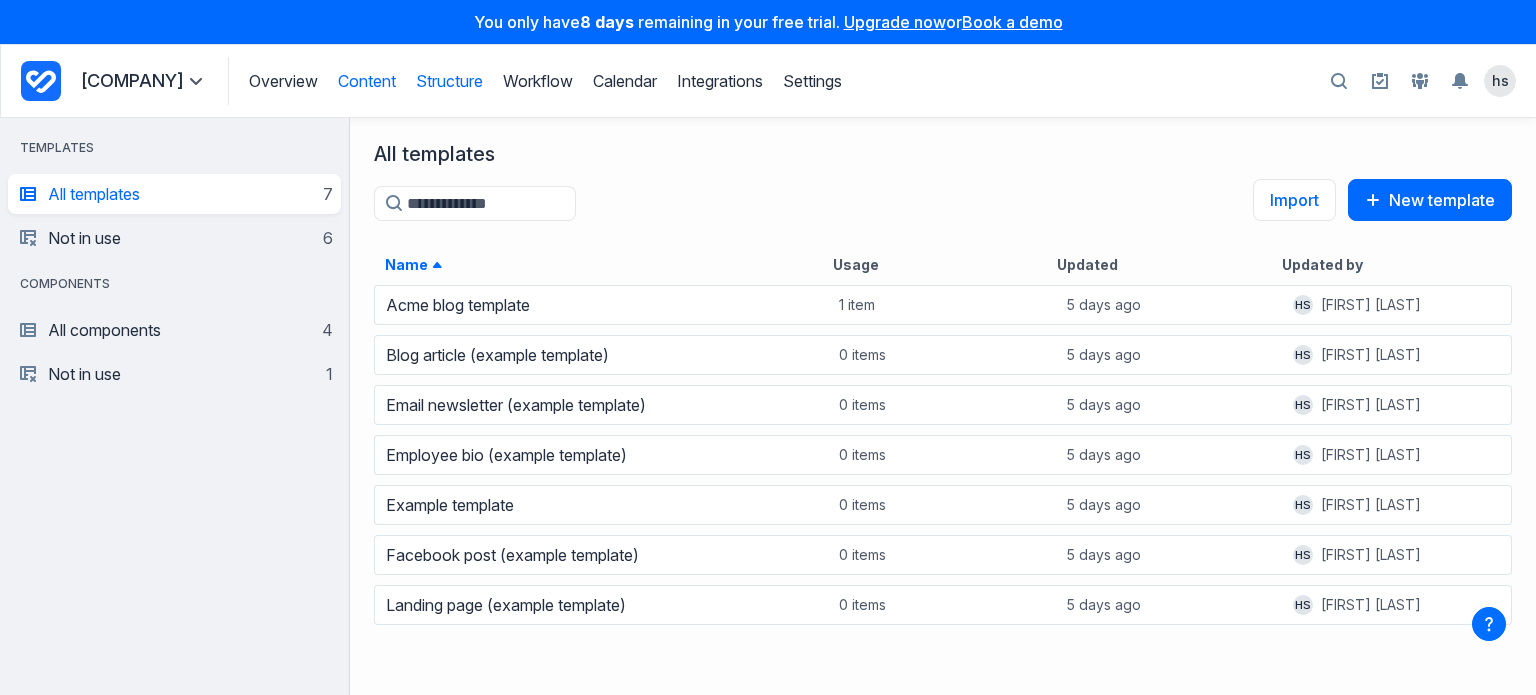 click on "Content" at bounding box center (367, 81) 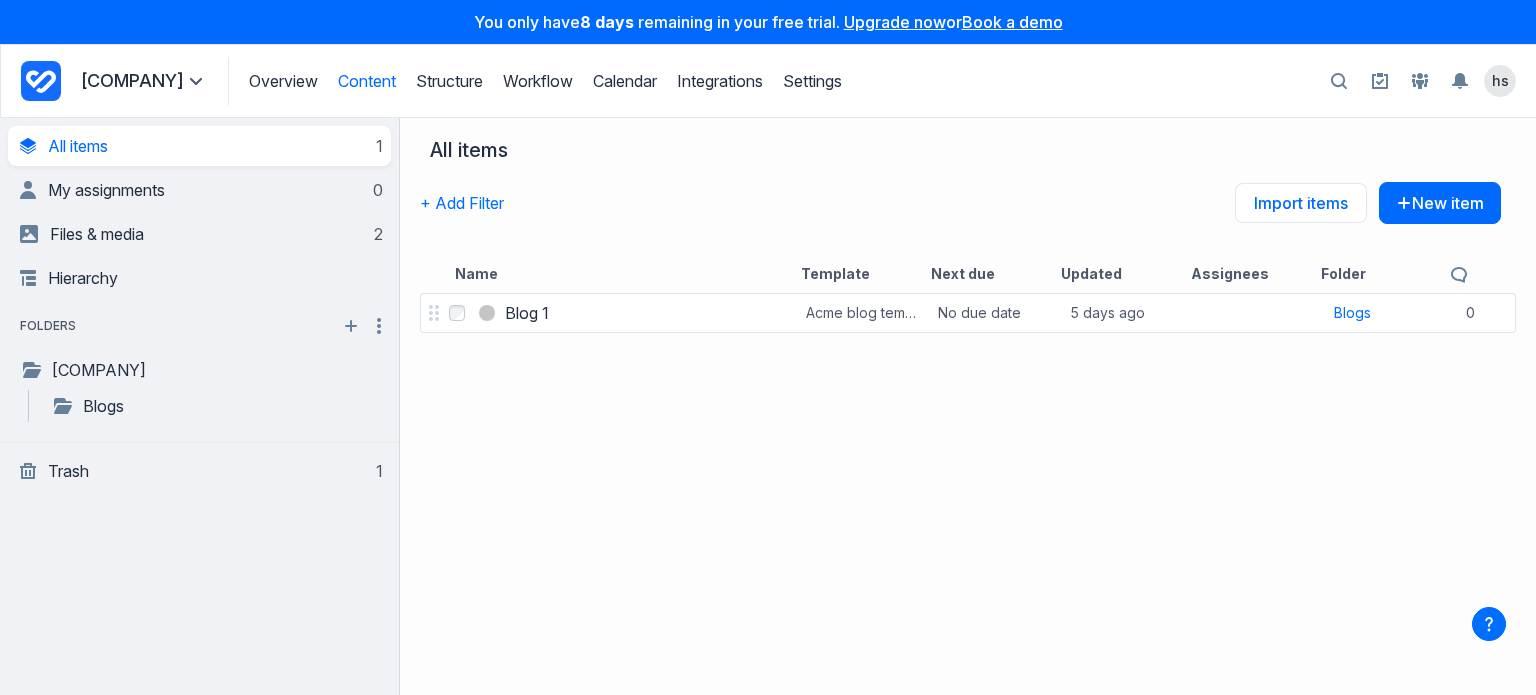 drag, startPoint x: 1250, startPoint y: 601, endPoint x: 1186, endPoint y: 599, distance: 64.03124 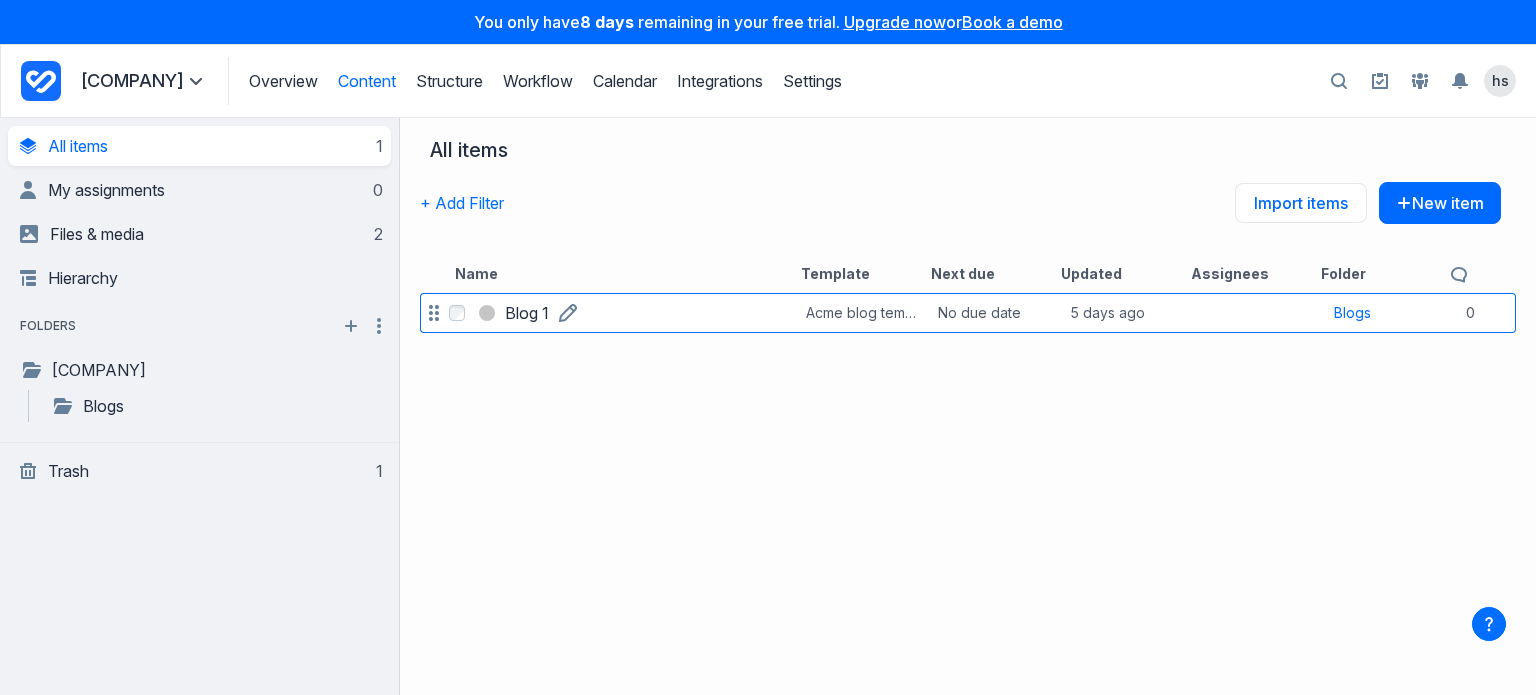 click on "Blog 1" at bounding box center (527, 313) 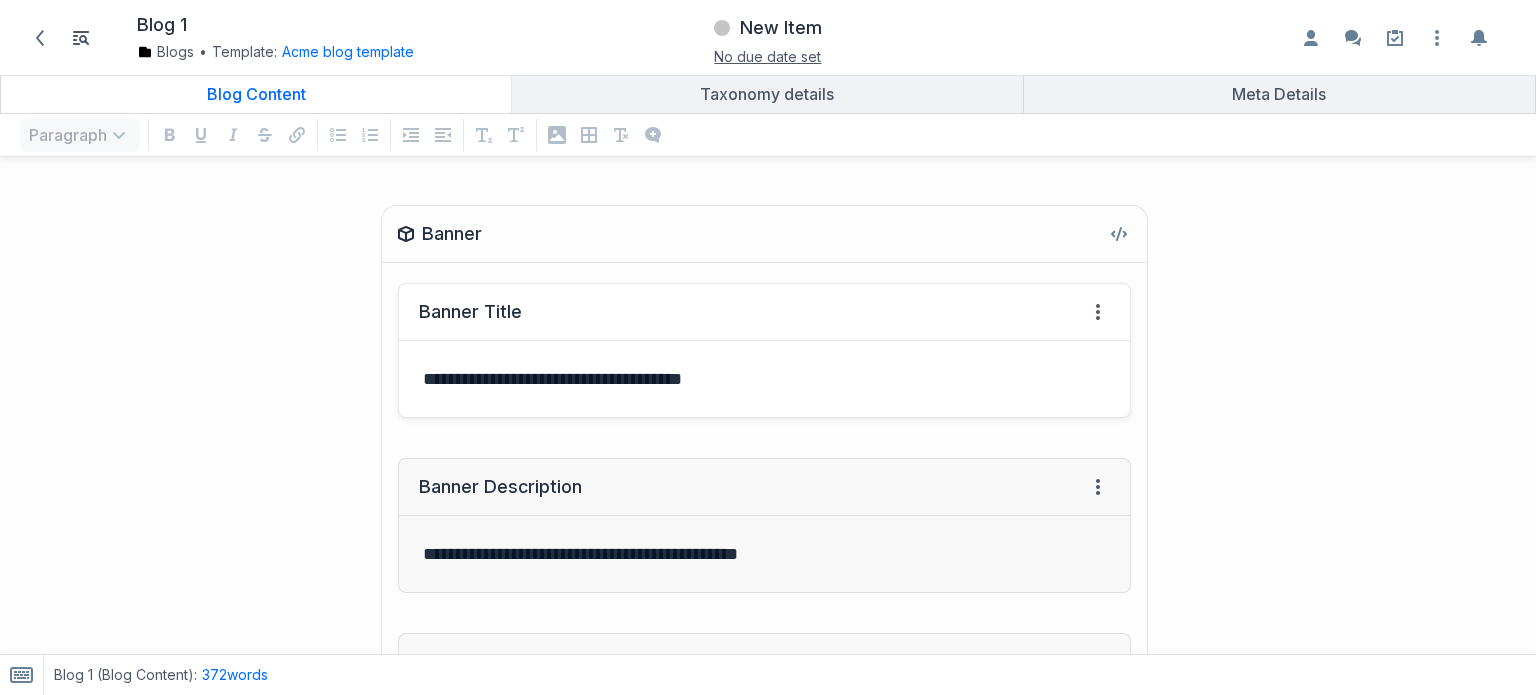 scroll, scrollTop: 0, scrollLeft: 0, axis: both 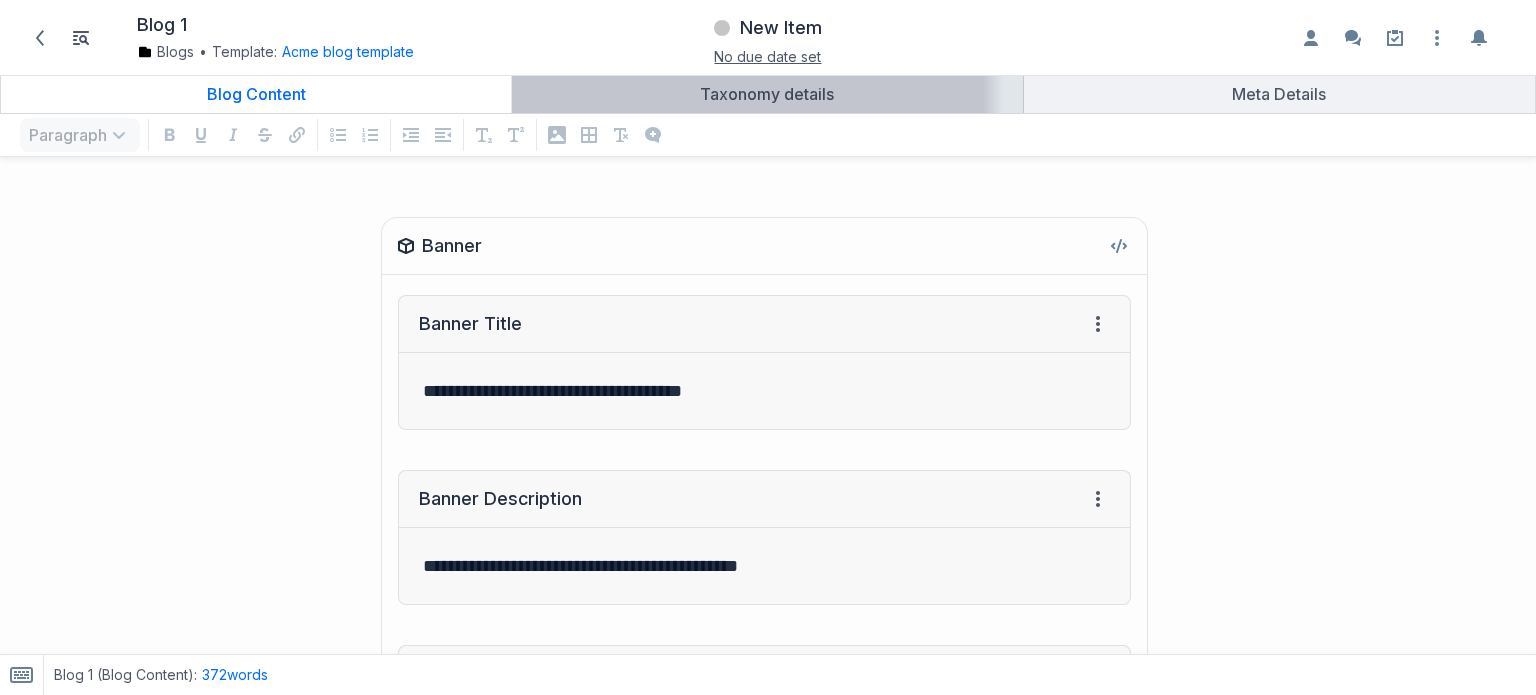 click on "Taxonomy details" at bounding box center [767, 94] 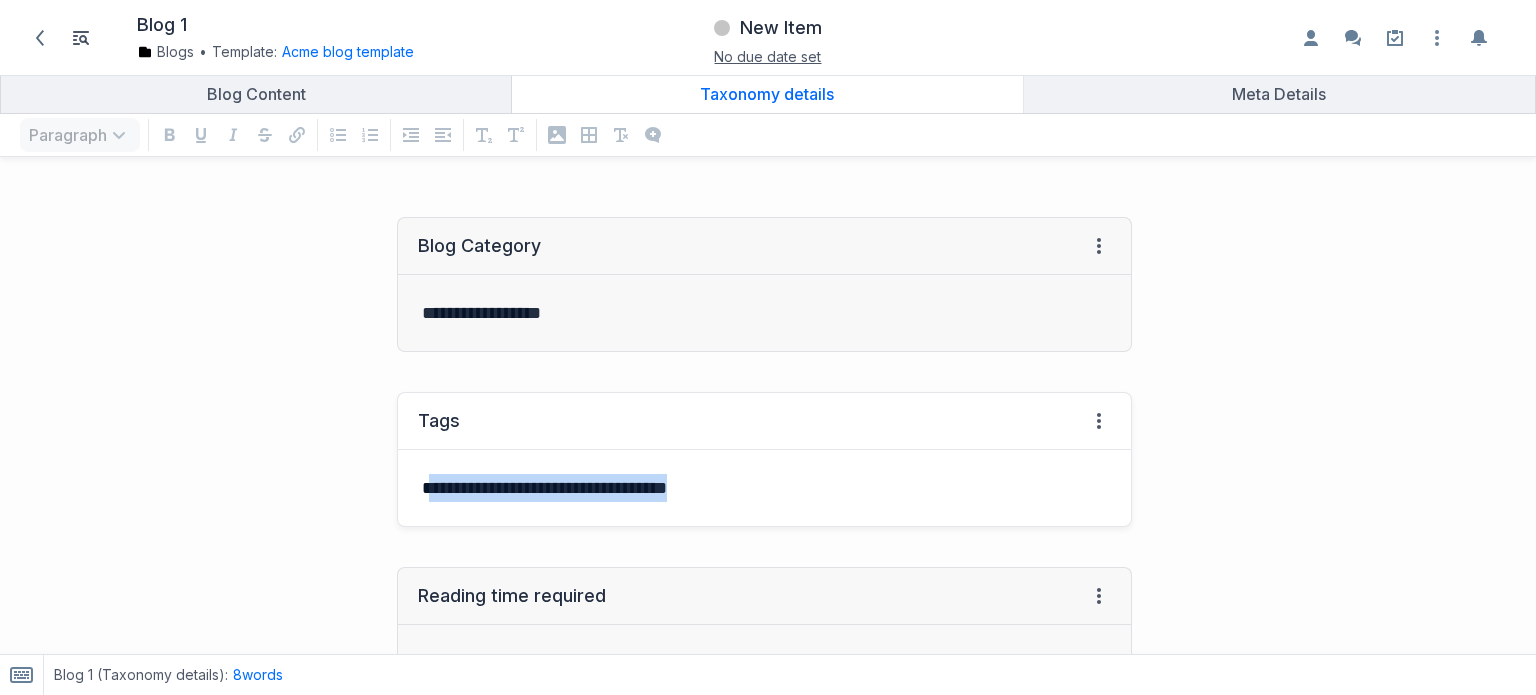 drag, startPoint x: 434, startPoint y: 489, endPoint x: 812, endPoint y: 489, distance: 378 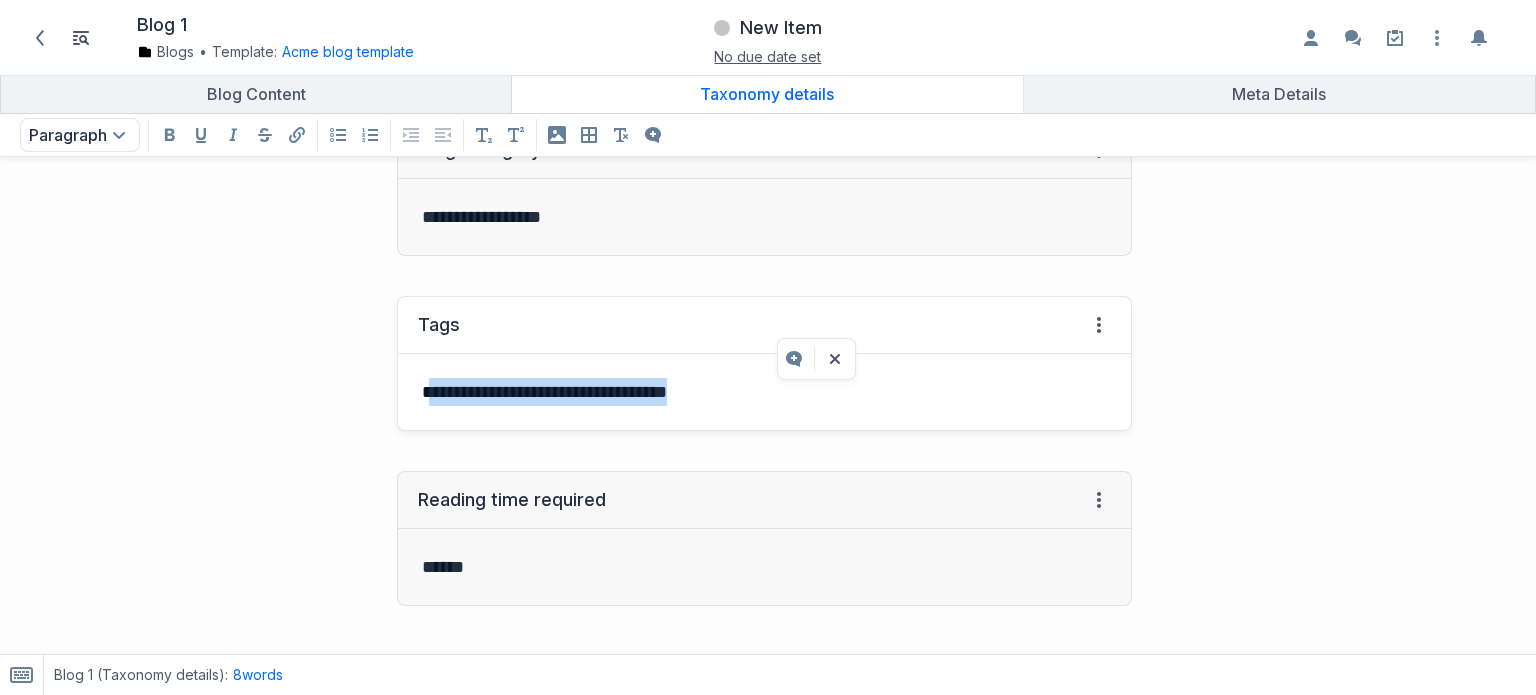 scroll, scrollTop: 200, scrollLeft: 0, axis: vertical 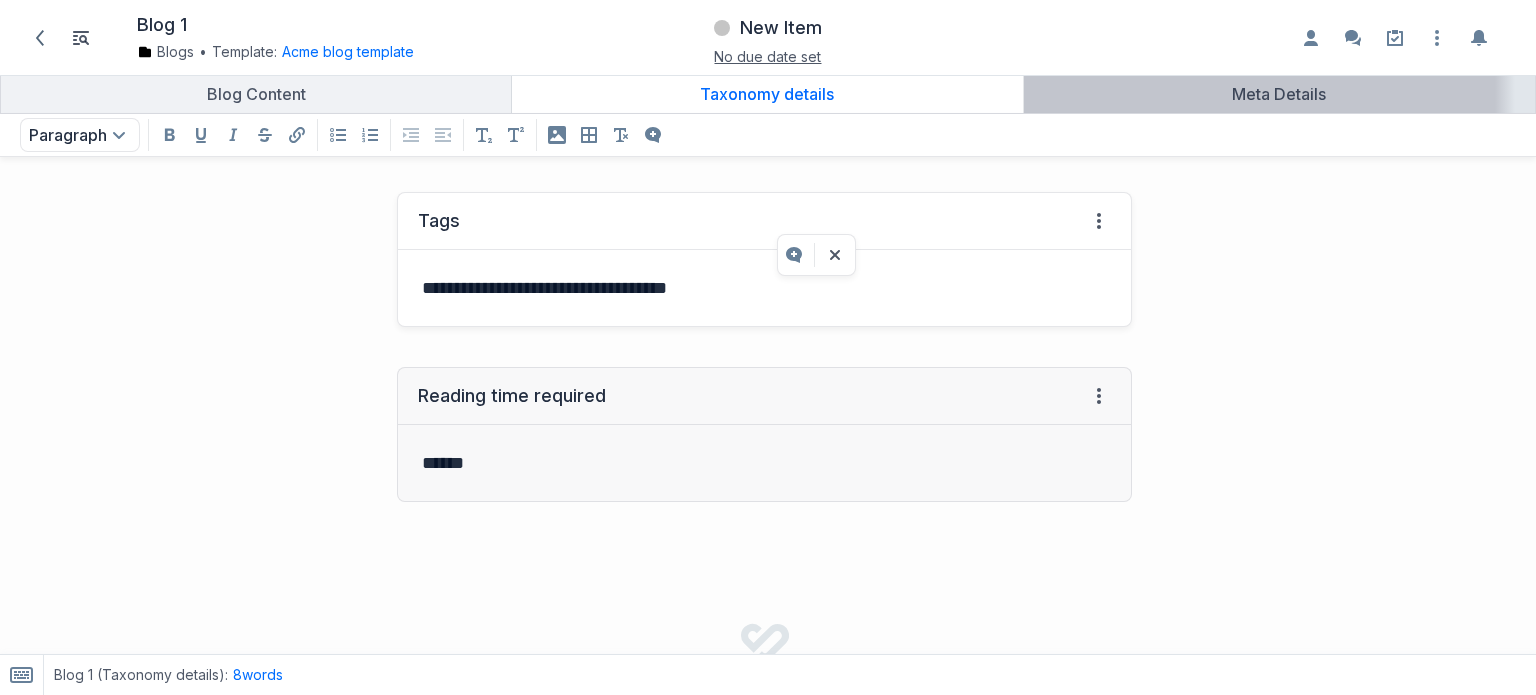 click on "Meta Details" at bounding box center (1279, 94) 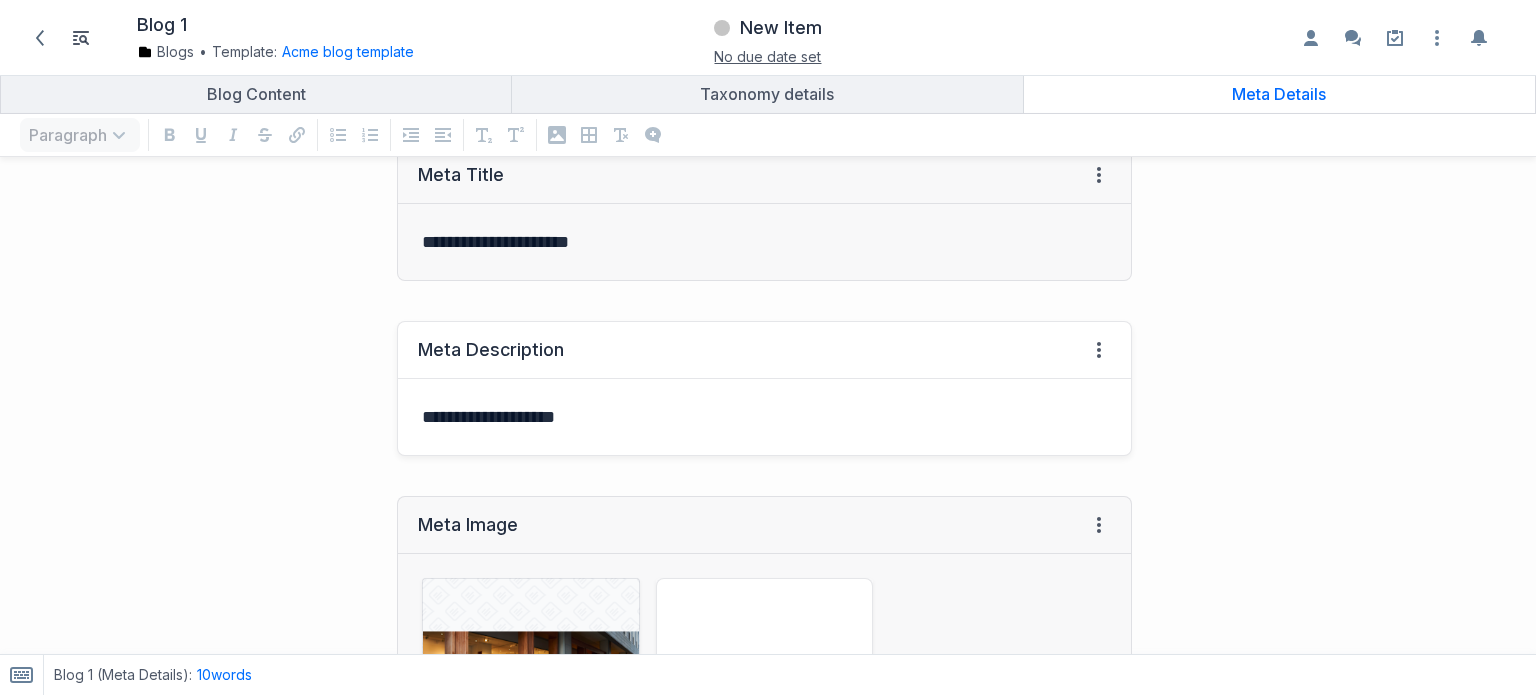 scroll, scrollTop: 0, scrollLeft: 0, axis: both 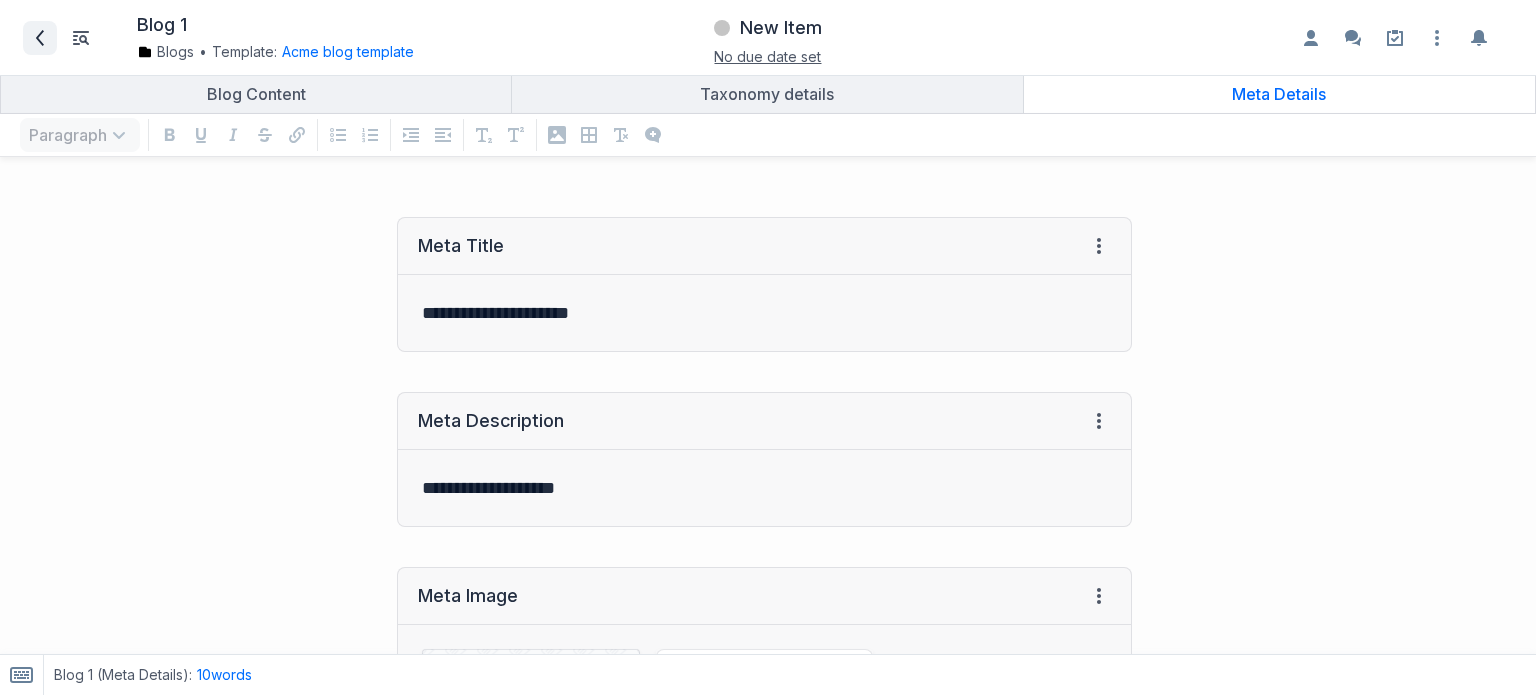 click 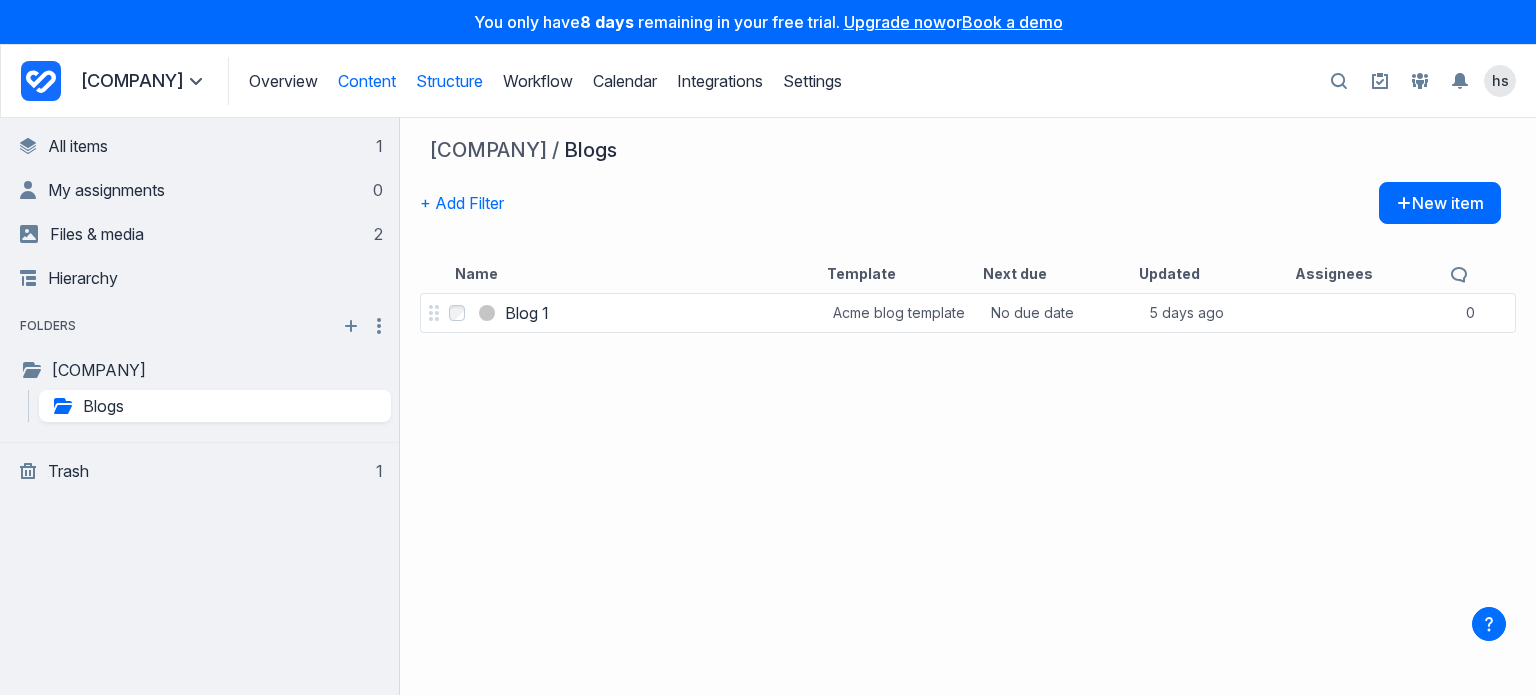 click on "Structure" at bounding box center [449, 81] 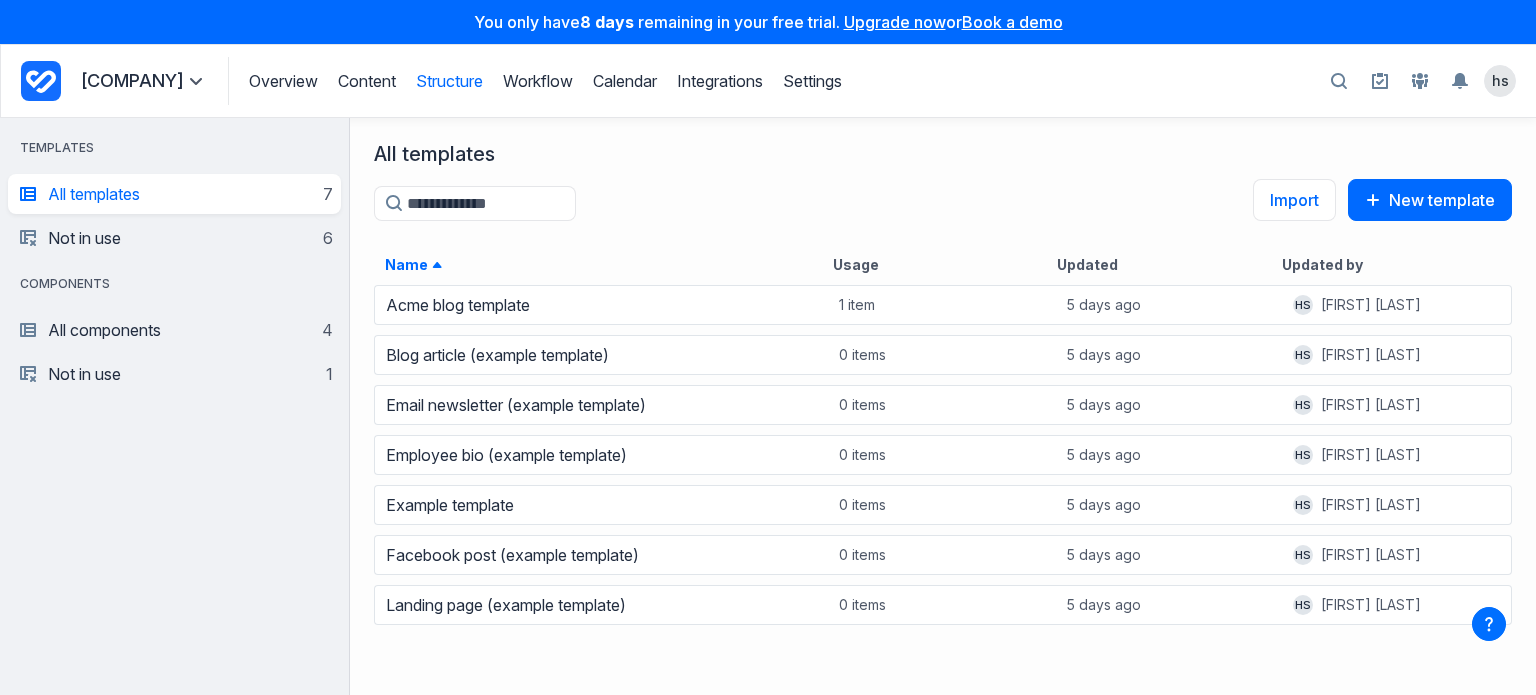 scroll, scrollTop: 16, scrollLeft: 16, axis: both 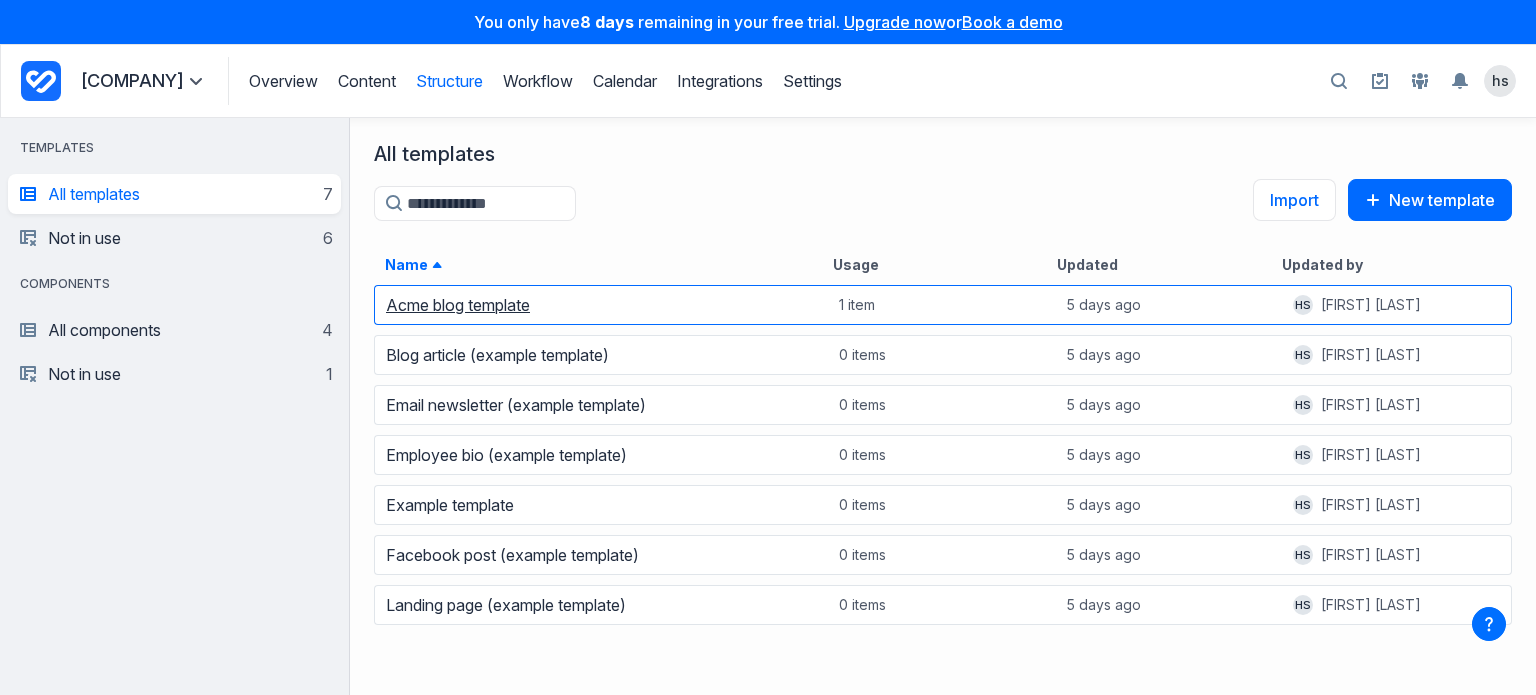 click on "Acme blog template" at bounding box center [458, 305] 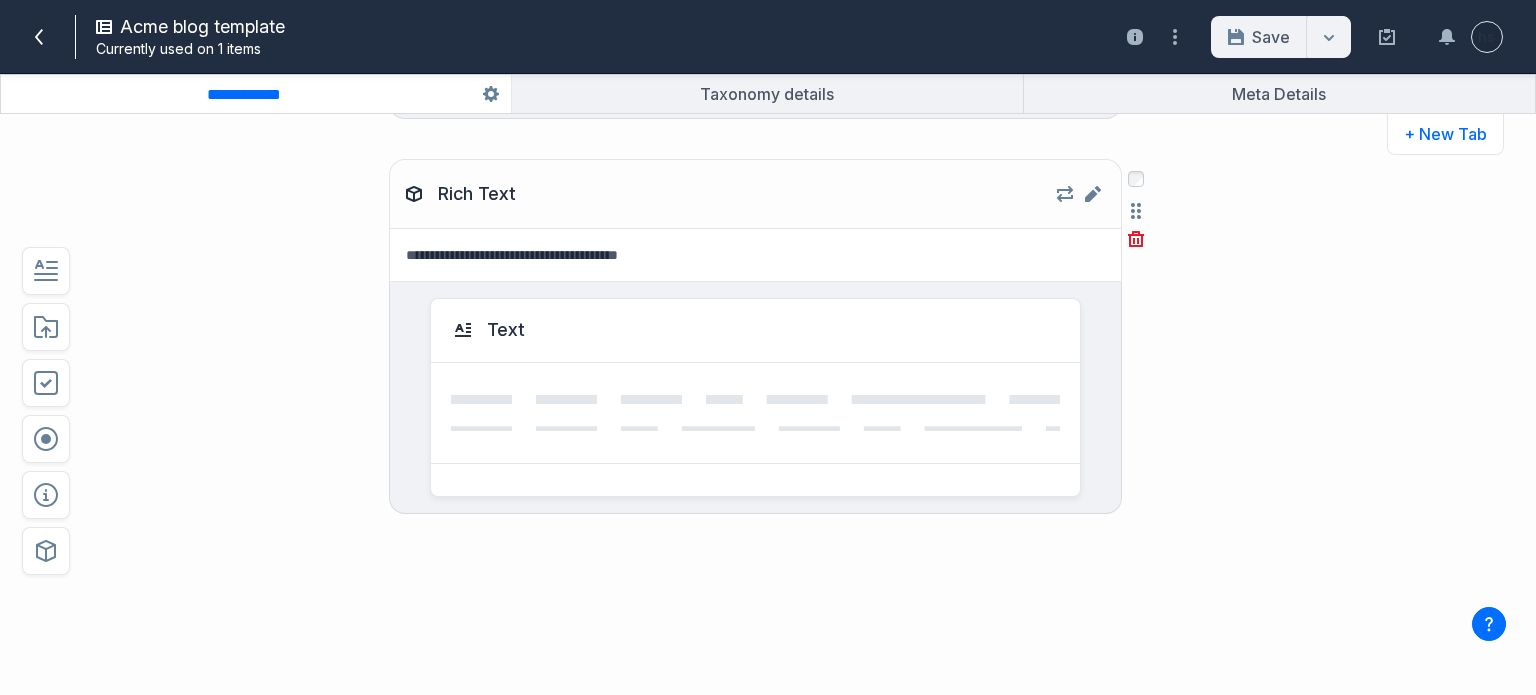 scroll, scrollTop: 2473, scrollLeft: 0, axis: vertical 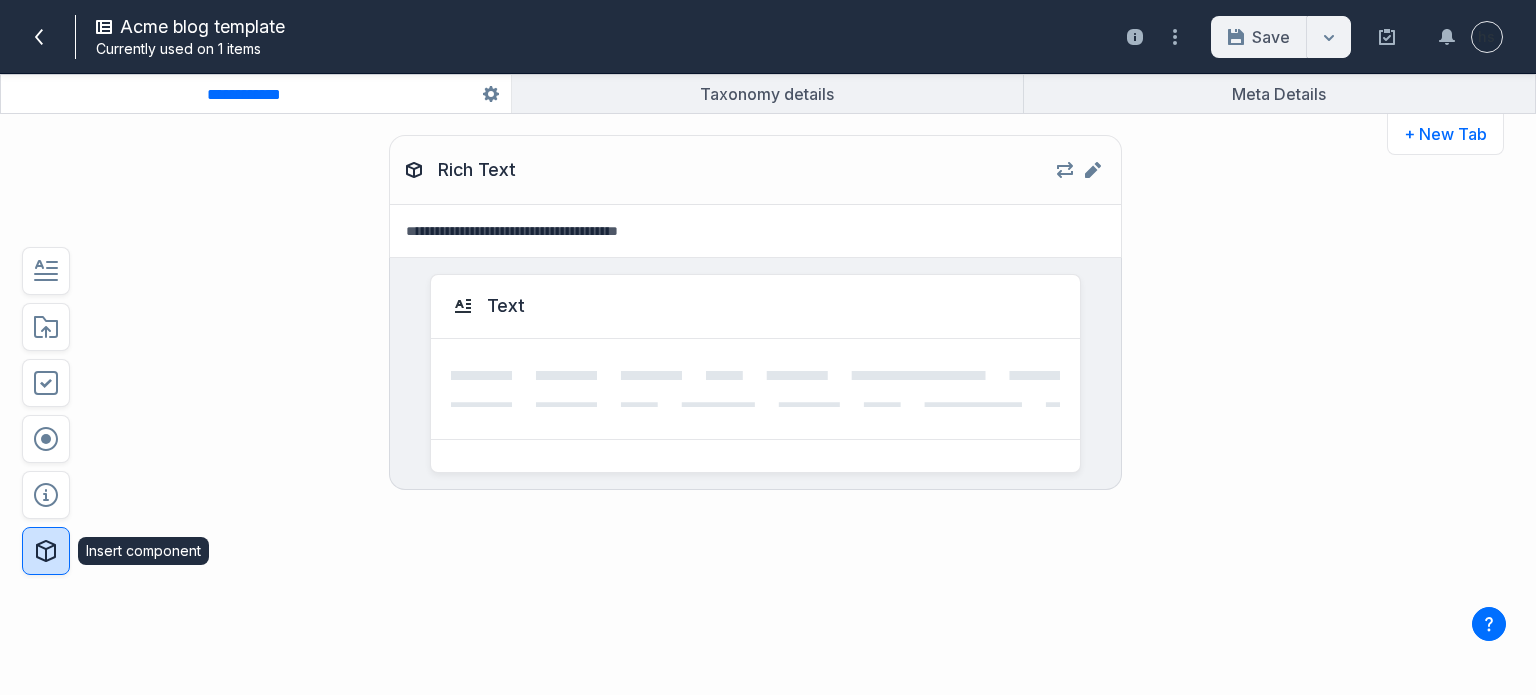 click at bounding box center (46, 551) 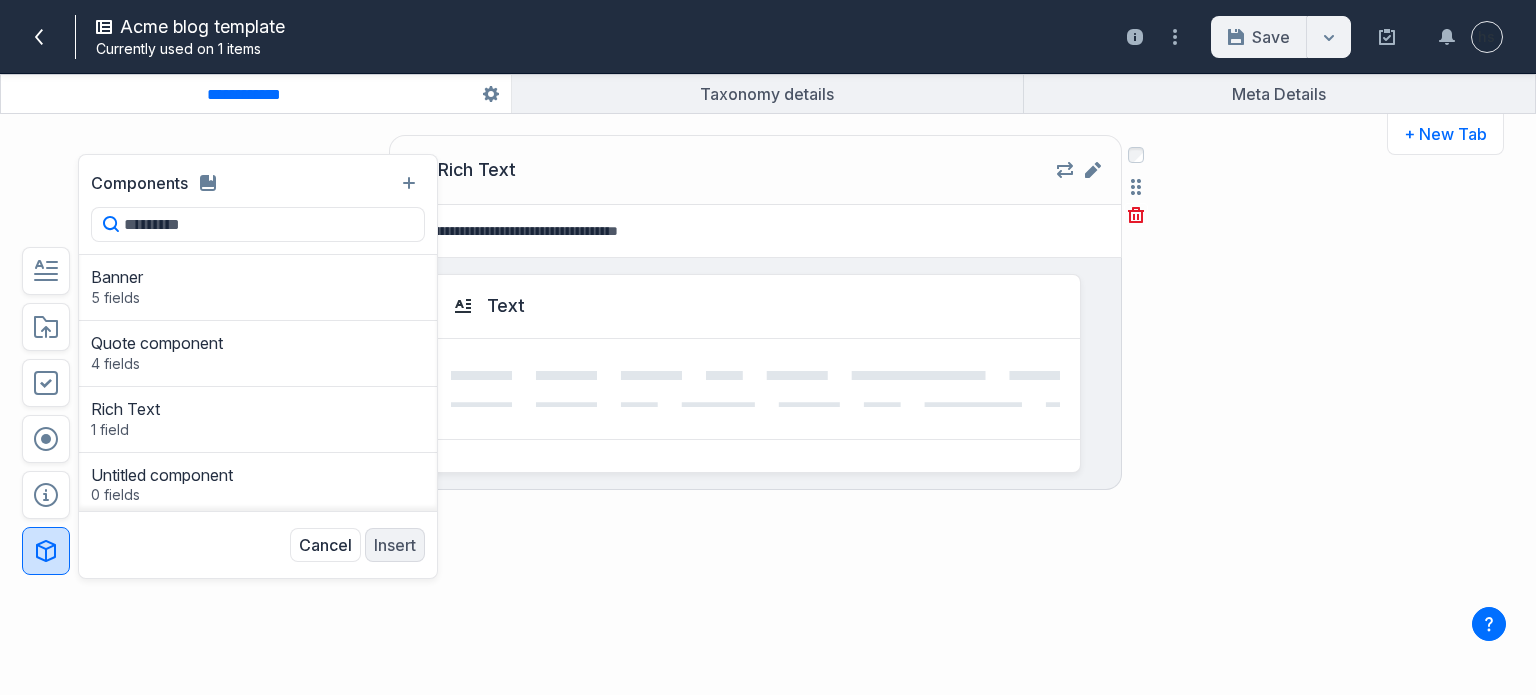 click on "Rich Text Edit component Rich Text Text Select field:  Rich Text Are you sure you want to discard this component from the template? Cancel Delete" at bounding box center (755, 422) 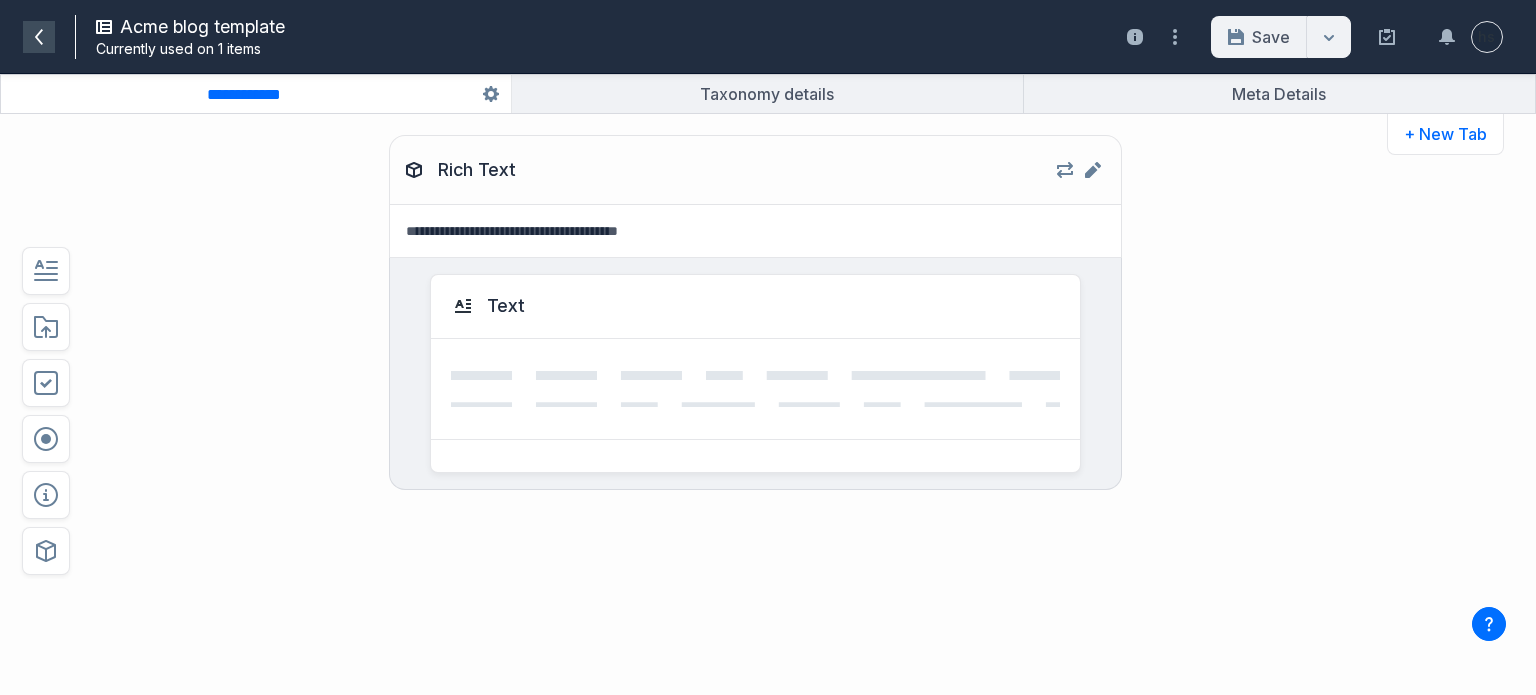 click 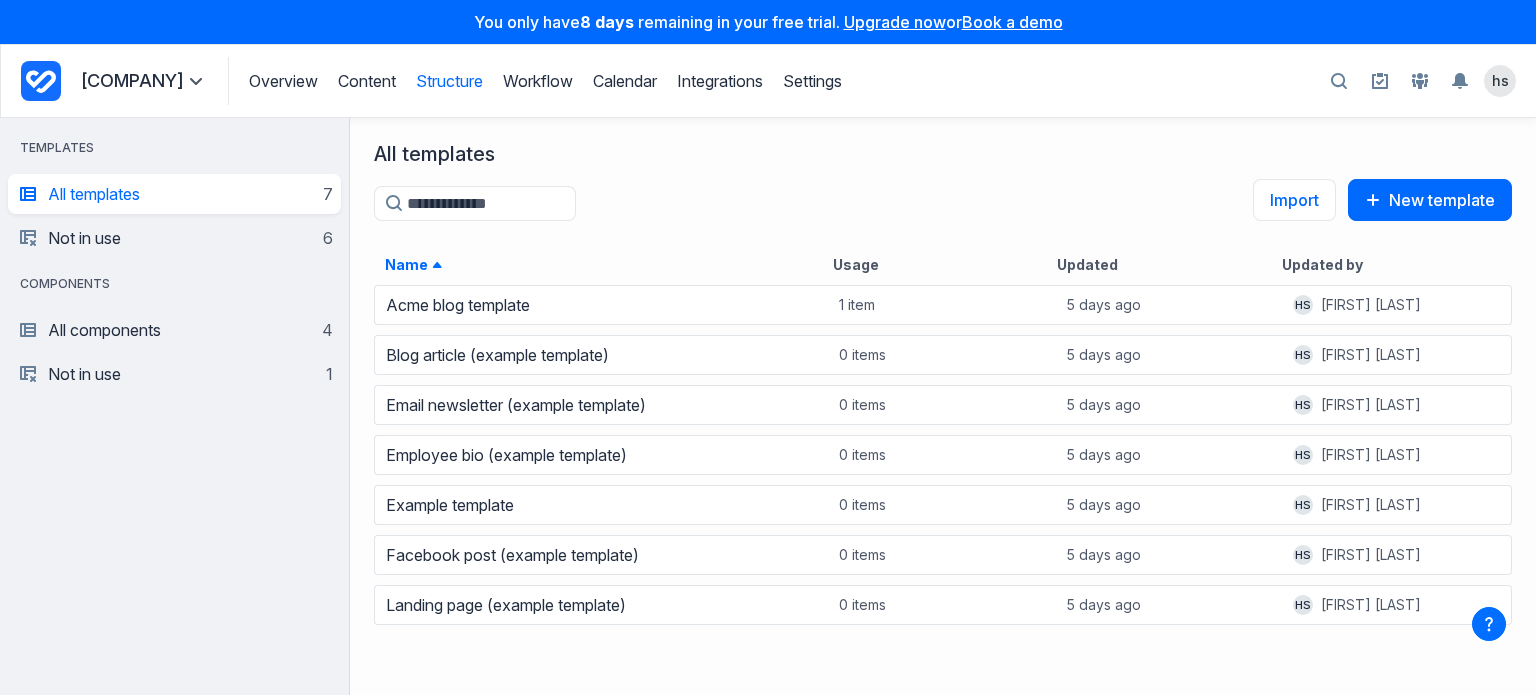 scroll, scrollTop: 16, scrollLeft: 16, axis: both 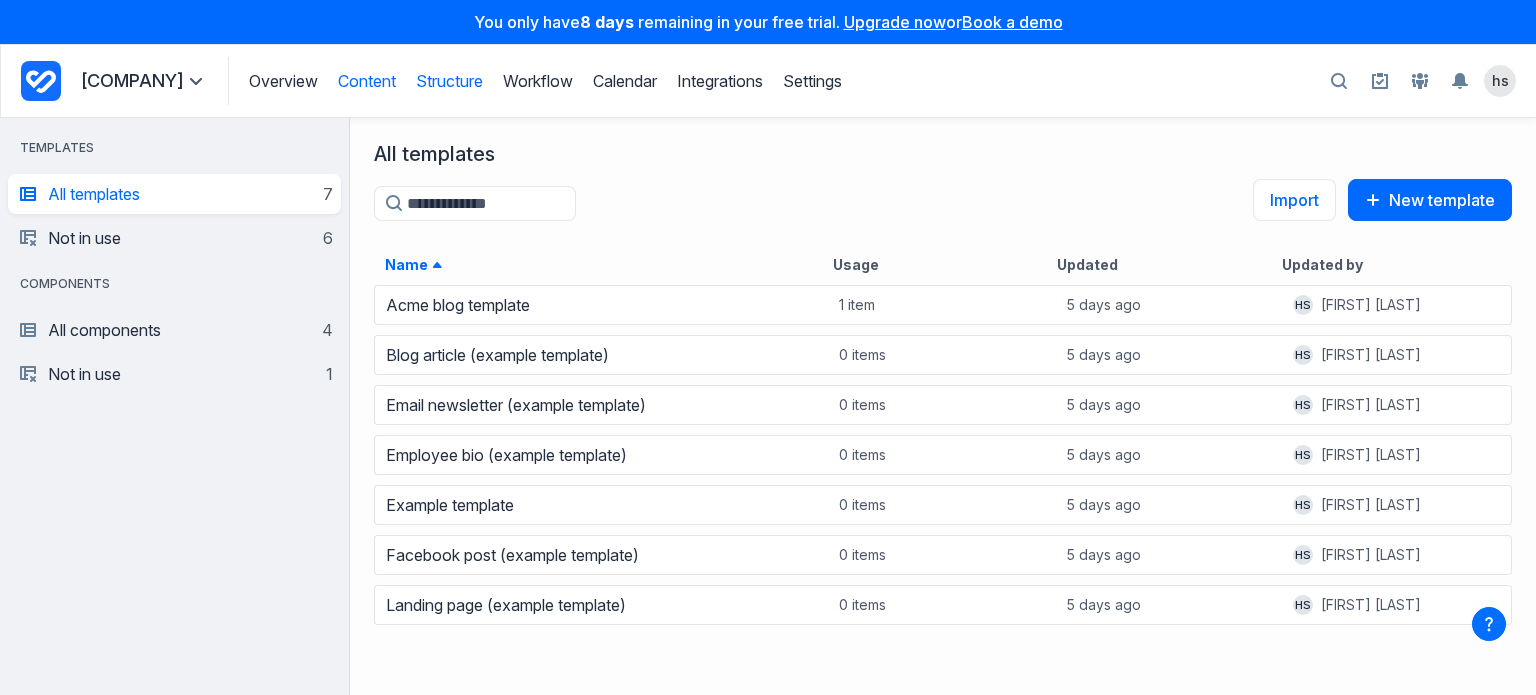 click on "Content" at bounding box center (367, 81) 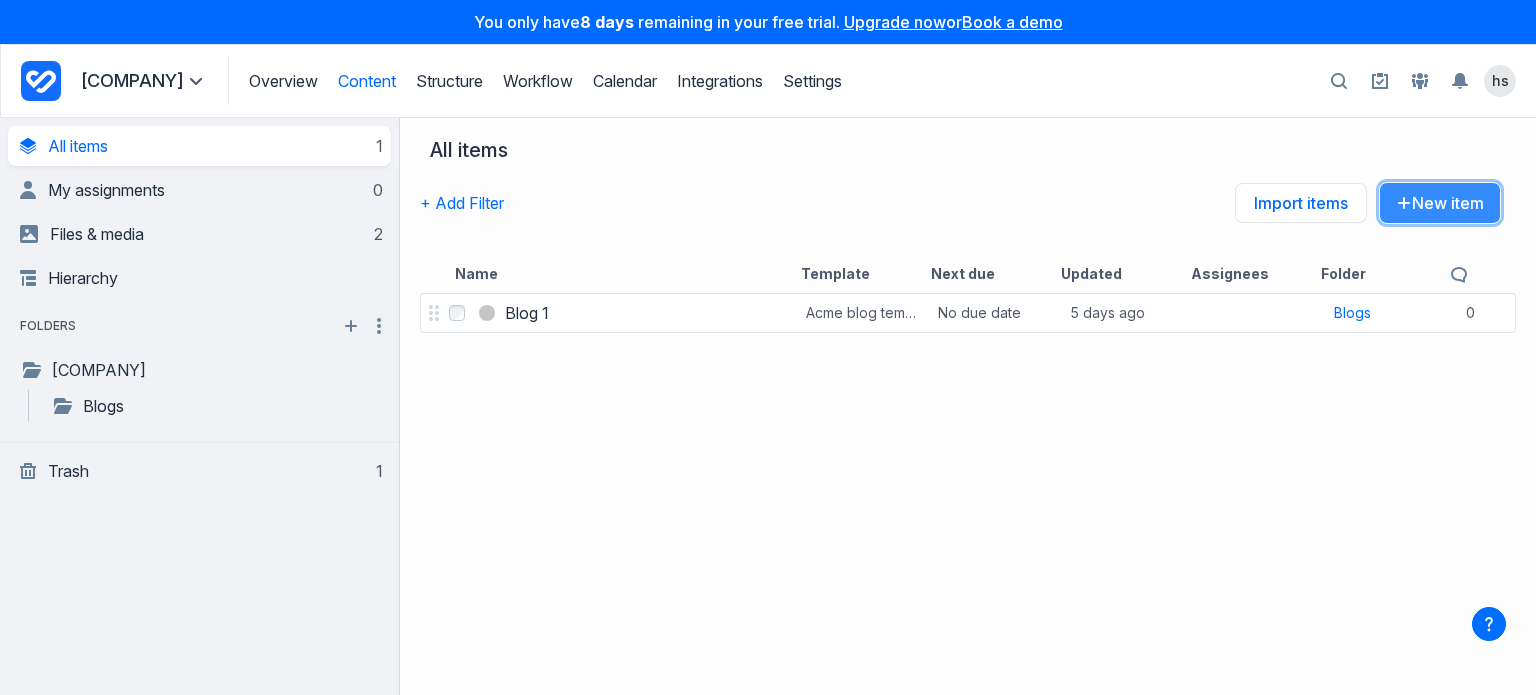 click on "New item" at bounding box center [1440, 203] 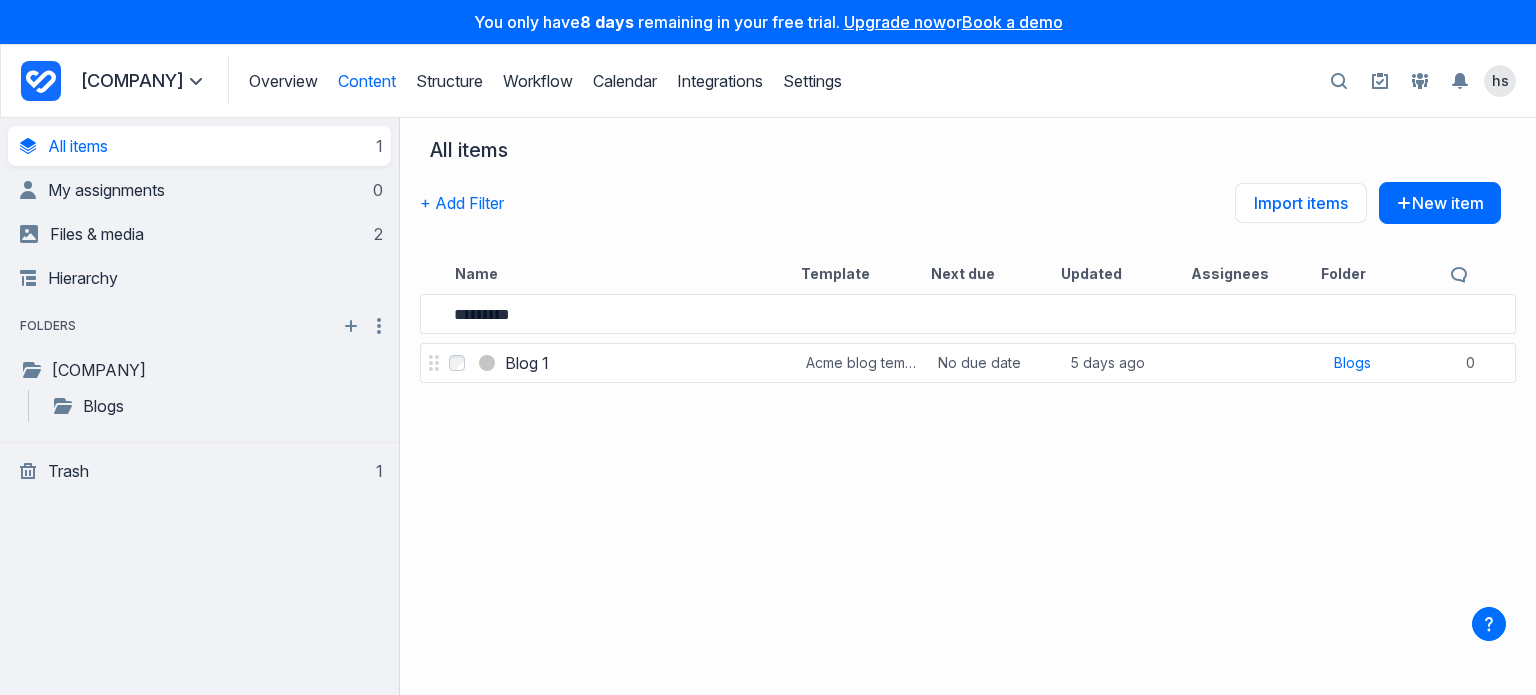 type on "*********" 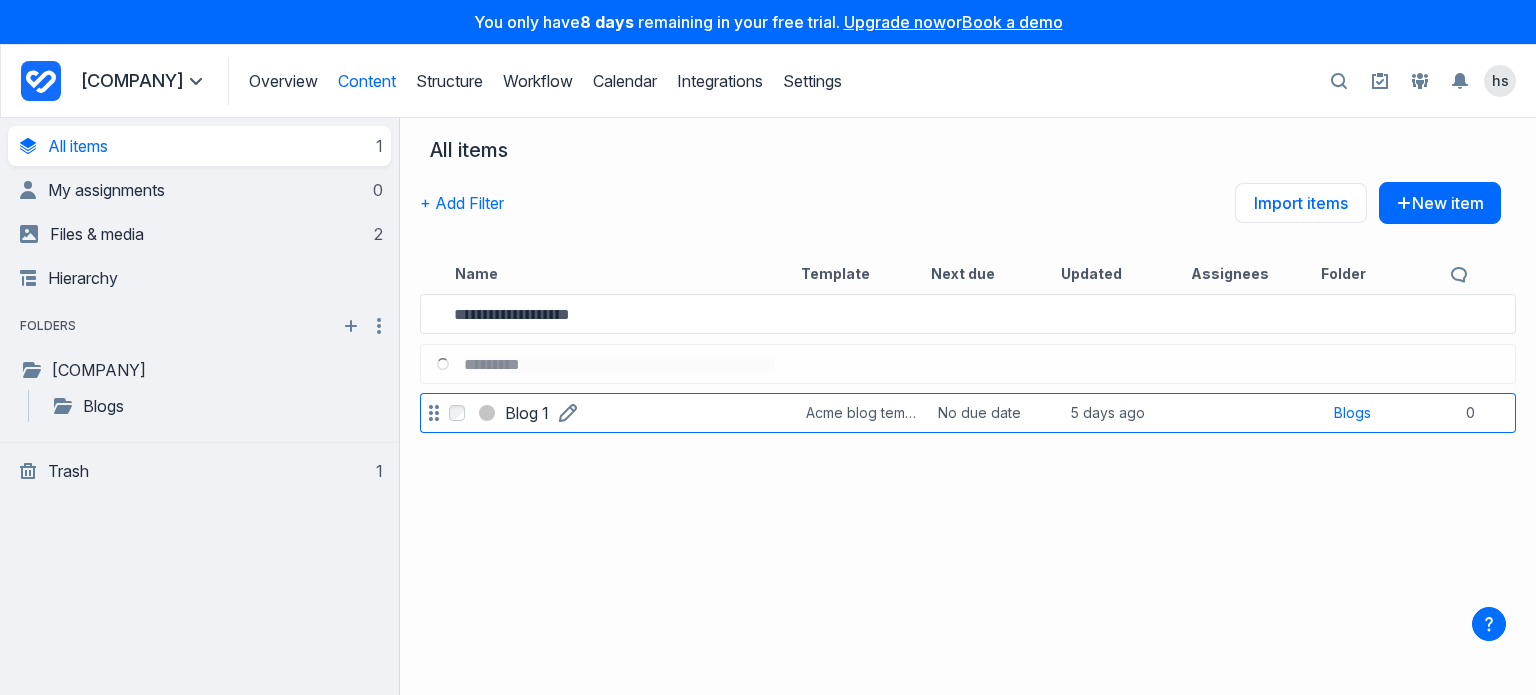click on "*********           Select  Blog 1 Blog 1 Acme blog template No due date 5 days ago Blogs 0  comments" at bounding box center (968, 492) 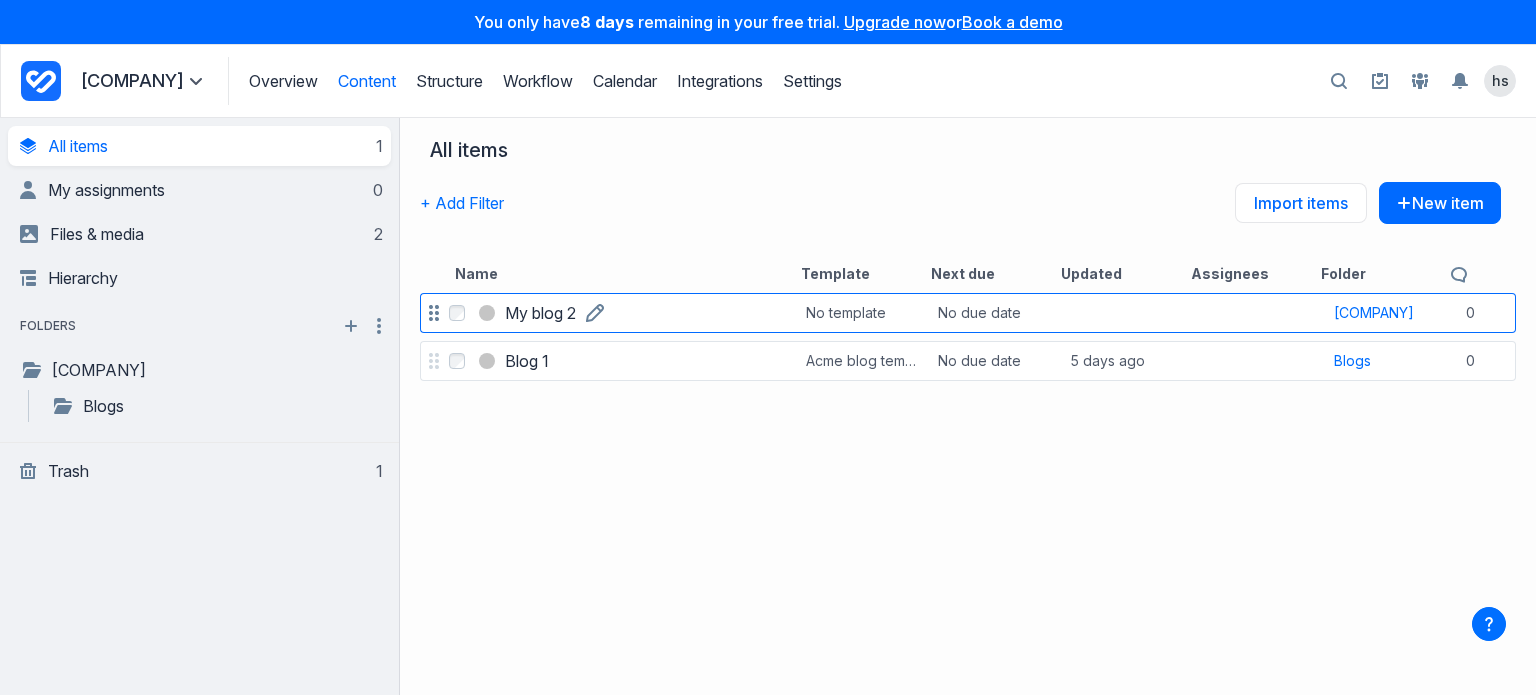click on "My blog 2" at bounding box center [540, 313] 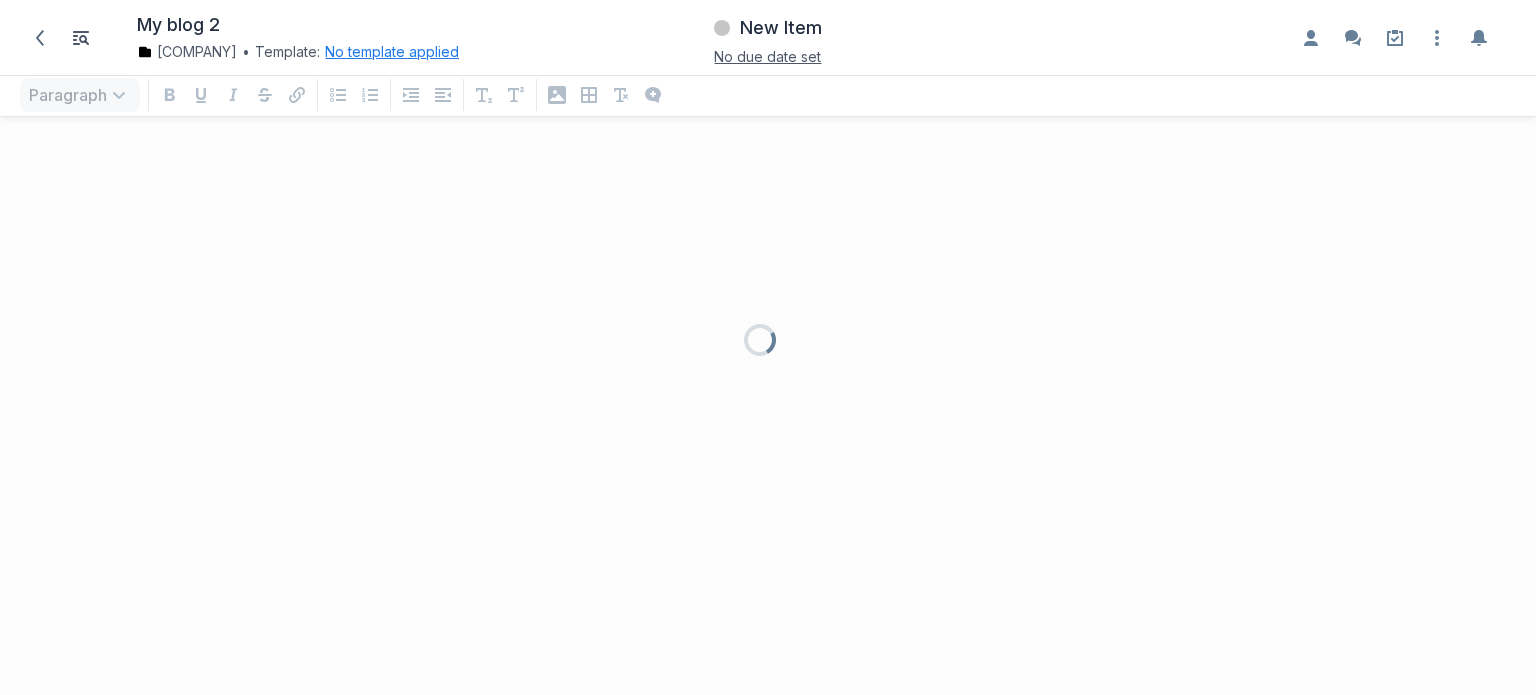 click on "No template applied" at bounding box center (392, 52) 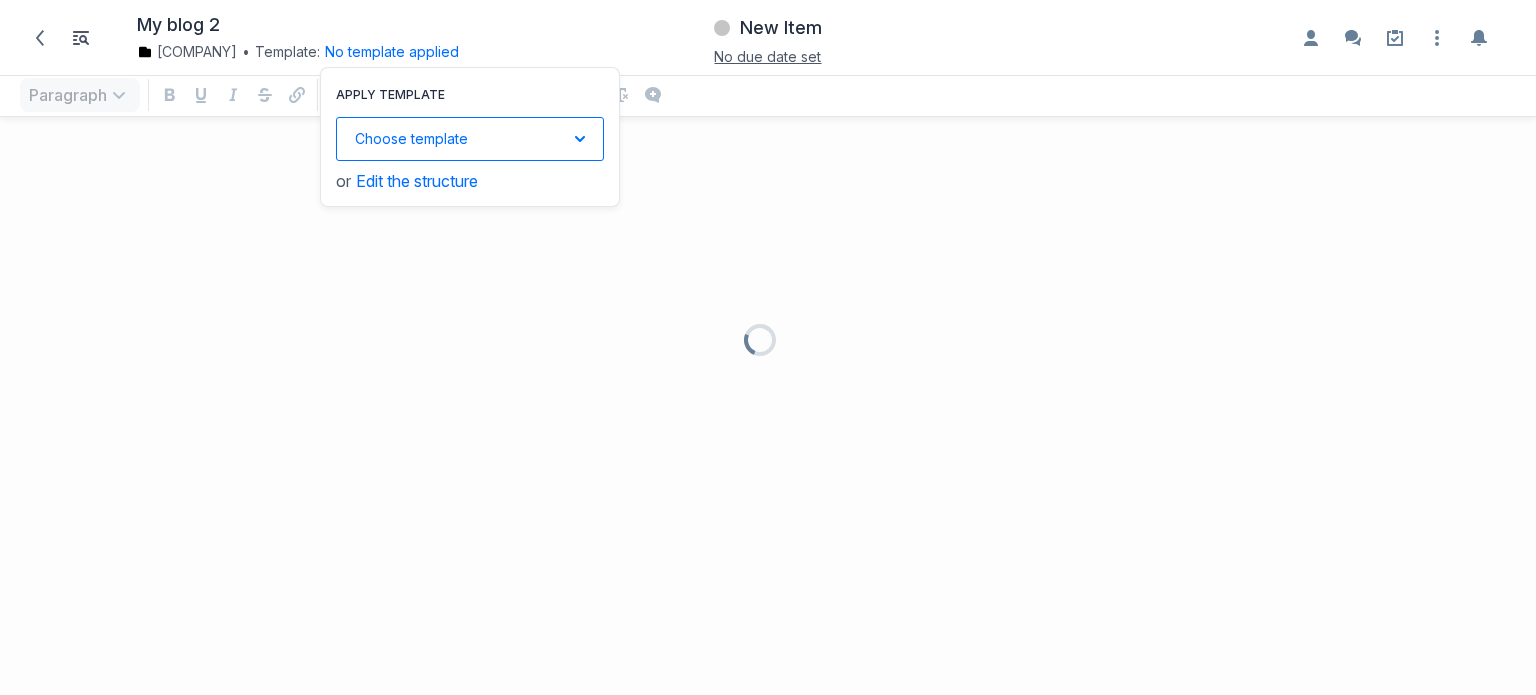 click on "Choose template Down icon" at bounding box center (470, 139) 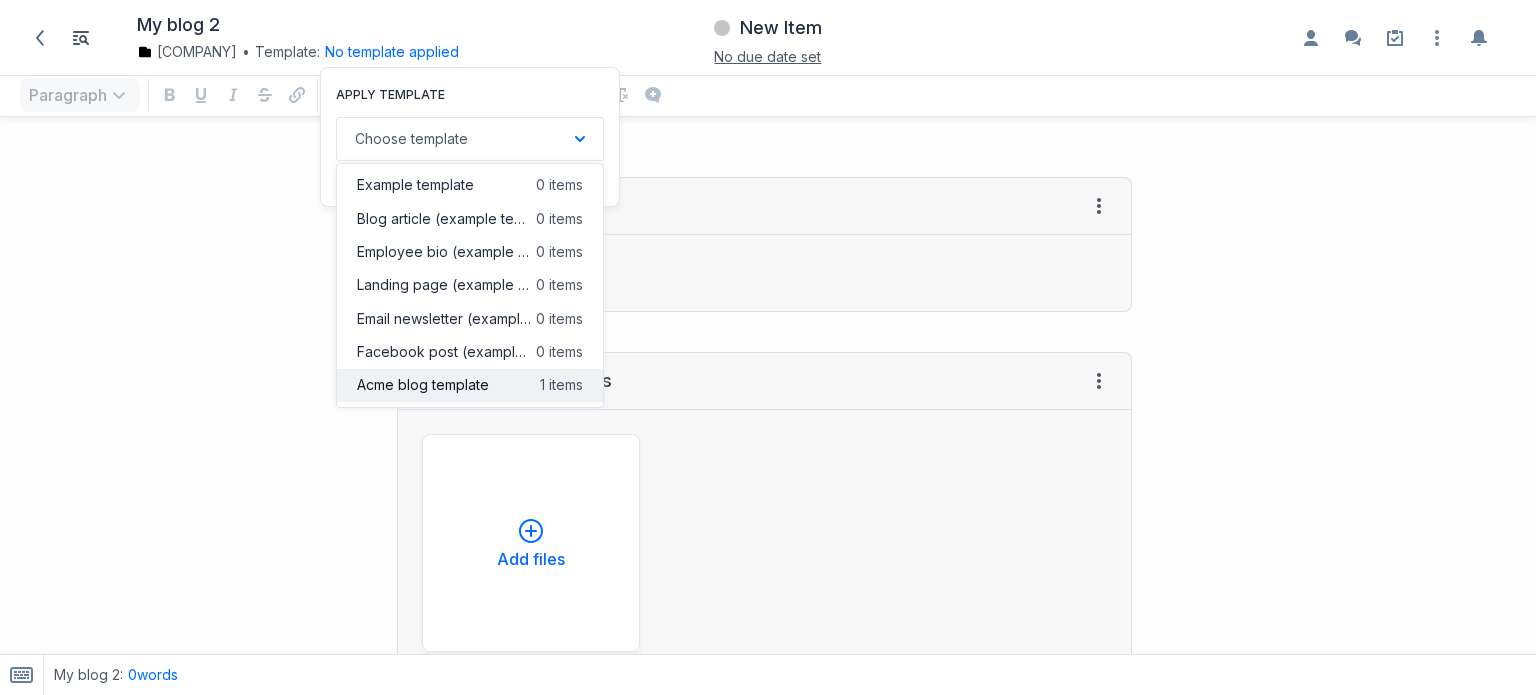 click on "Acme blog template" at bounding box center (423, 385) 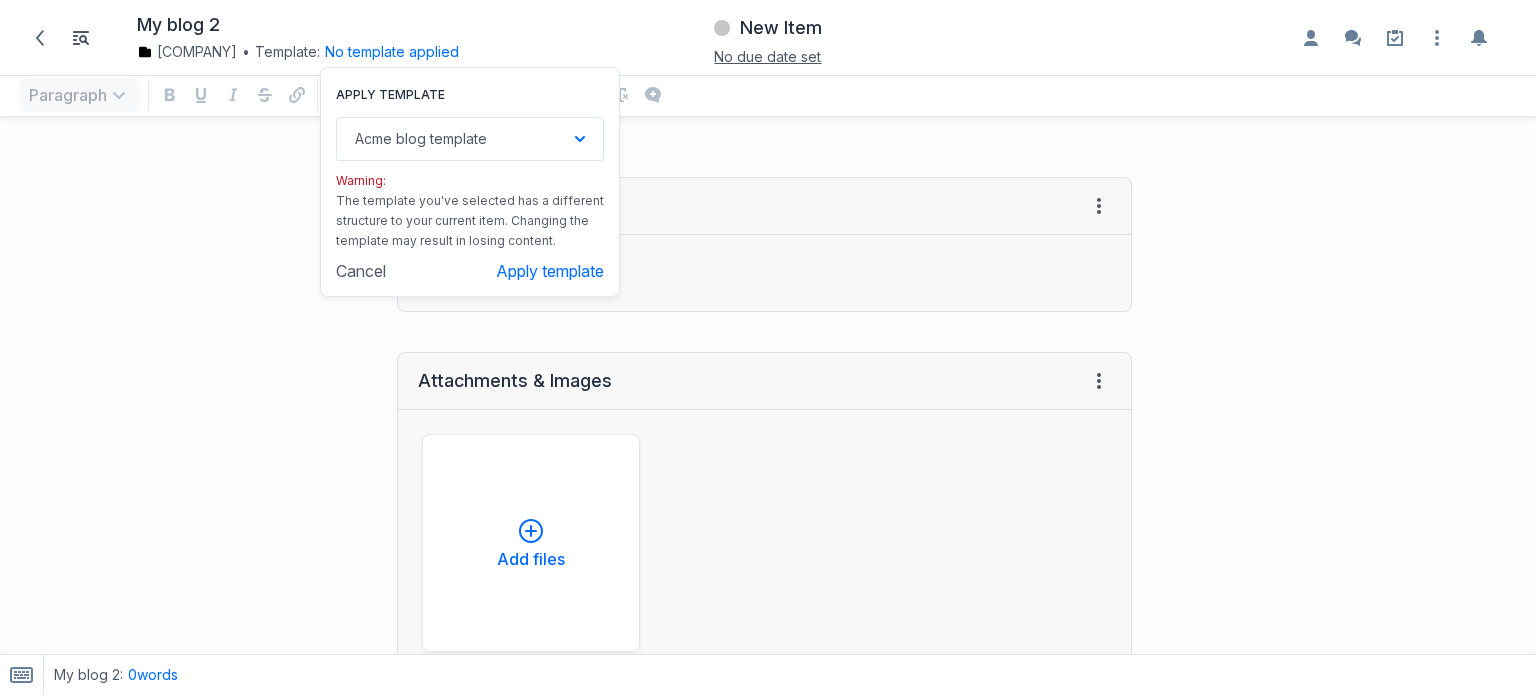 click at bounding box center [1344, 587] 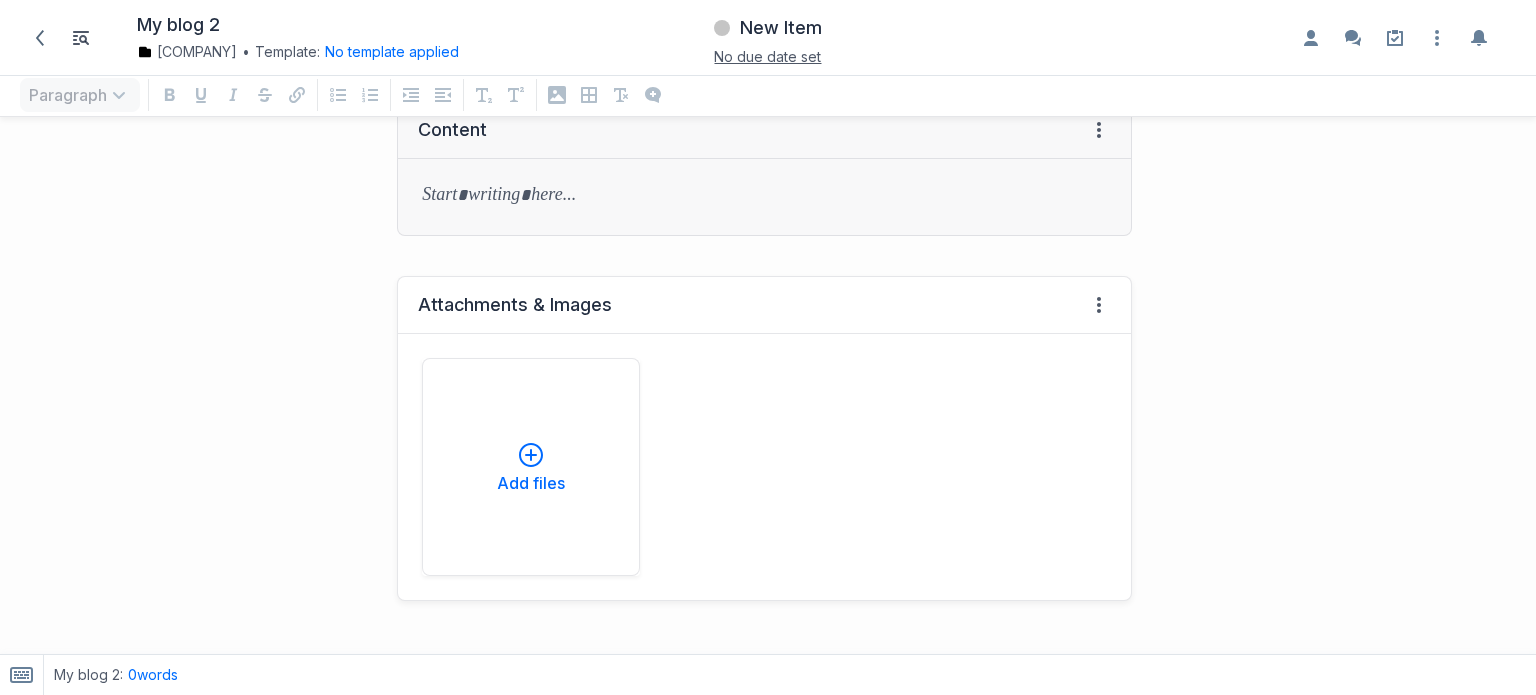 scroll, scrollTop: 0, scrollLeft: 0, axis: both 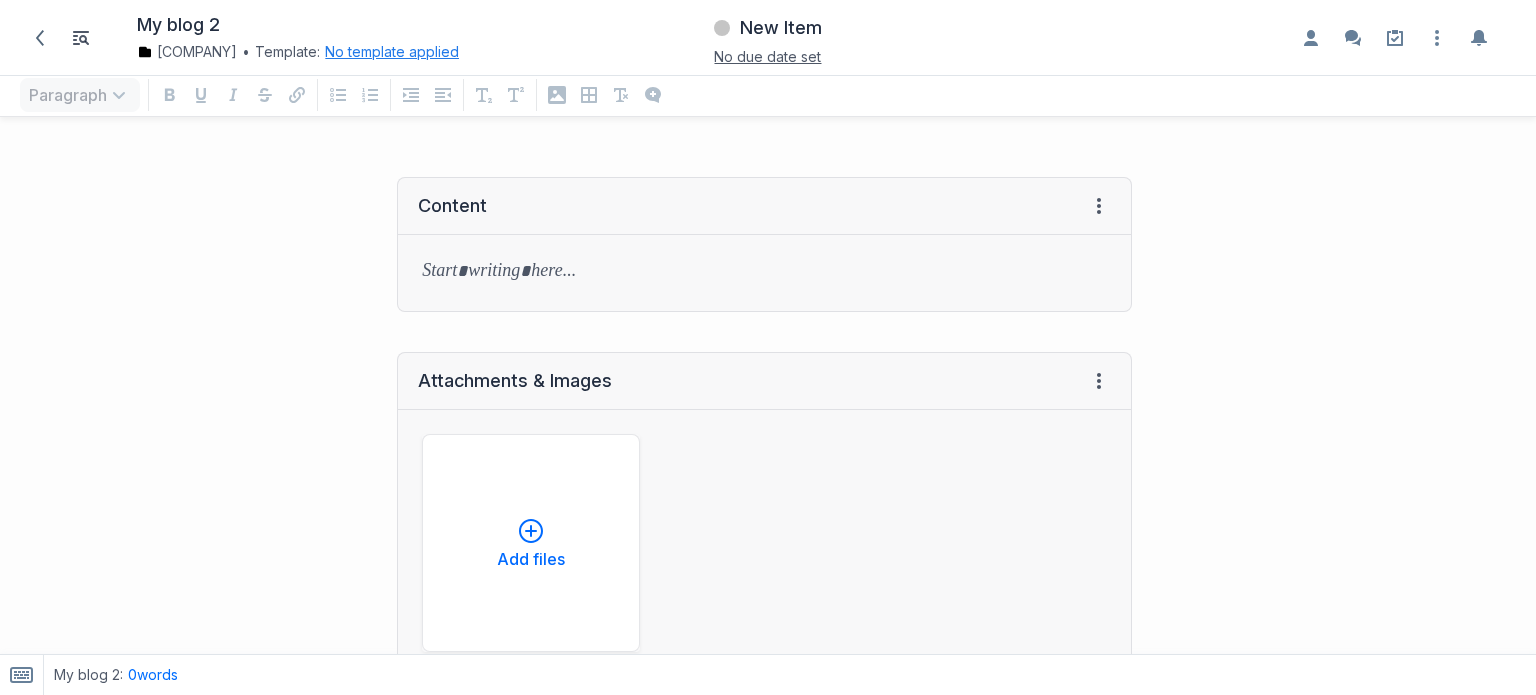 click on "No template applied" at bounding box center (392, 52) 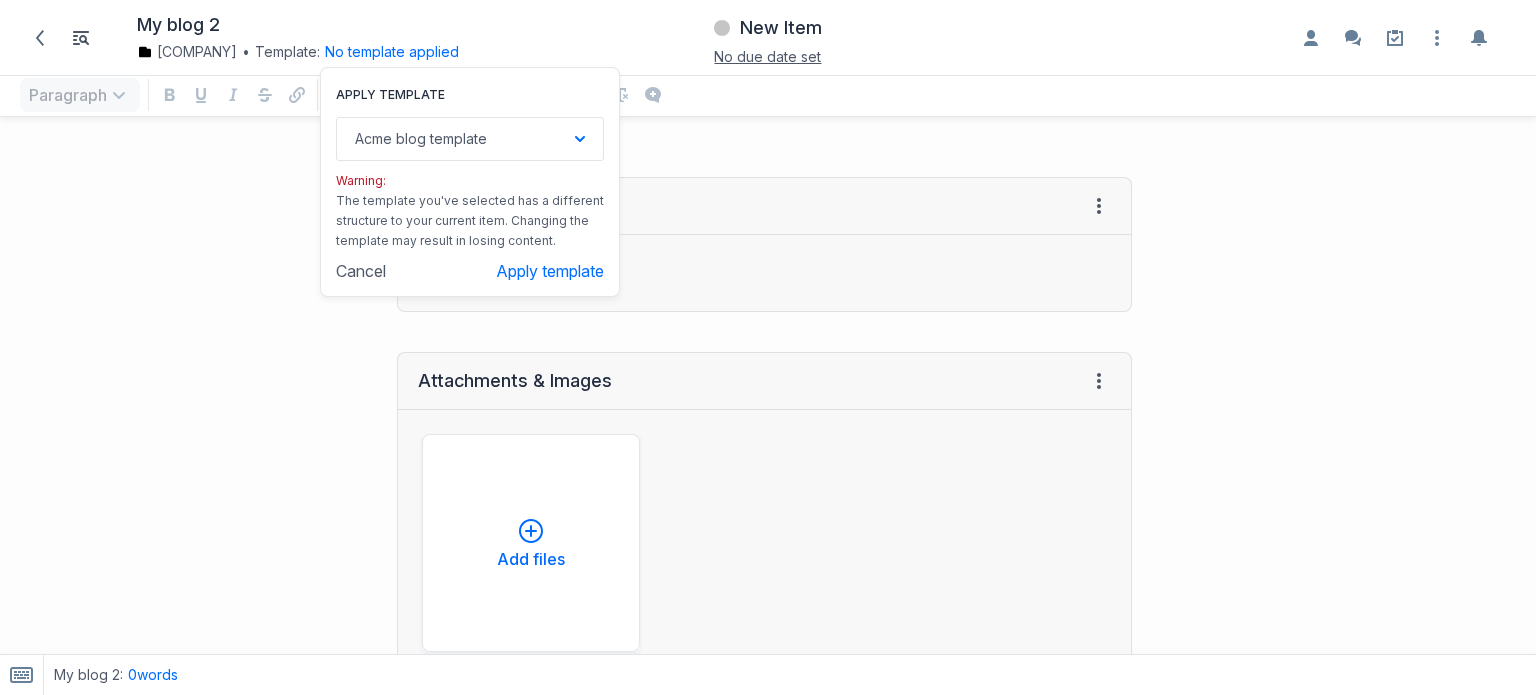 click on "Apply template Acme blog template Down icon Example template 0 items Blog article (example template) 0 items Employee bio (example template) 0 items Landing page (example template) 0 items Email newsletter (example template) 0 items Facebook post (example template) 0 items Acme blog template 1 items Warning: The template you've selected has a different structure to your current item. Changing the template may result in losing content. Cancel Apply template" at bounding box center (470, 182) 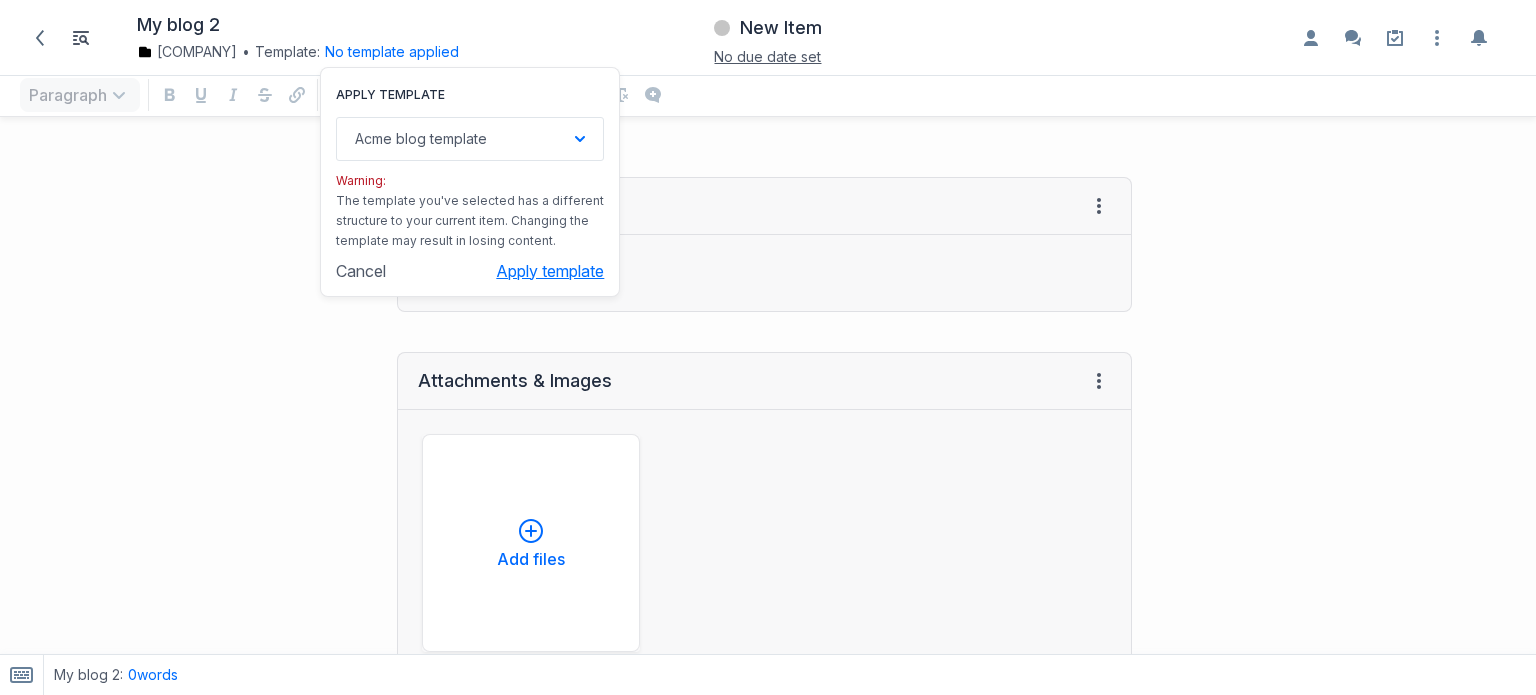 click on "Apply template" at bounding box center [550, 271] 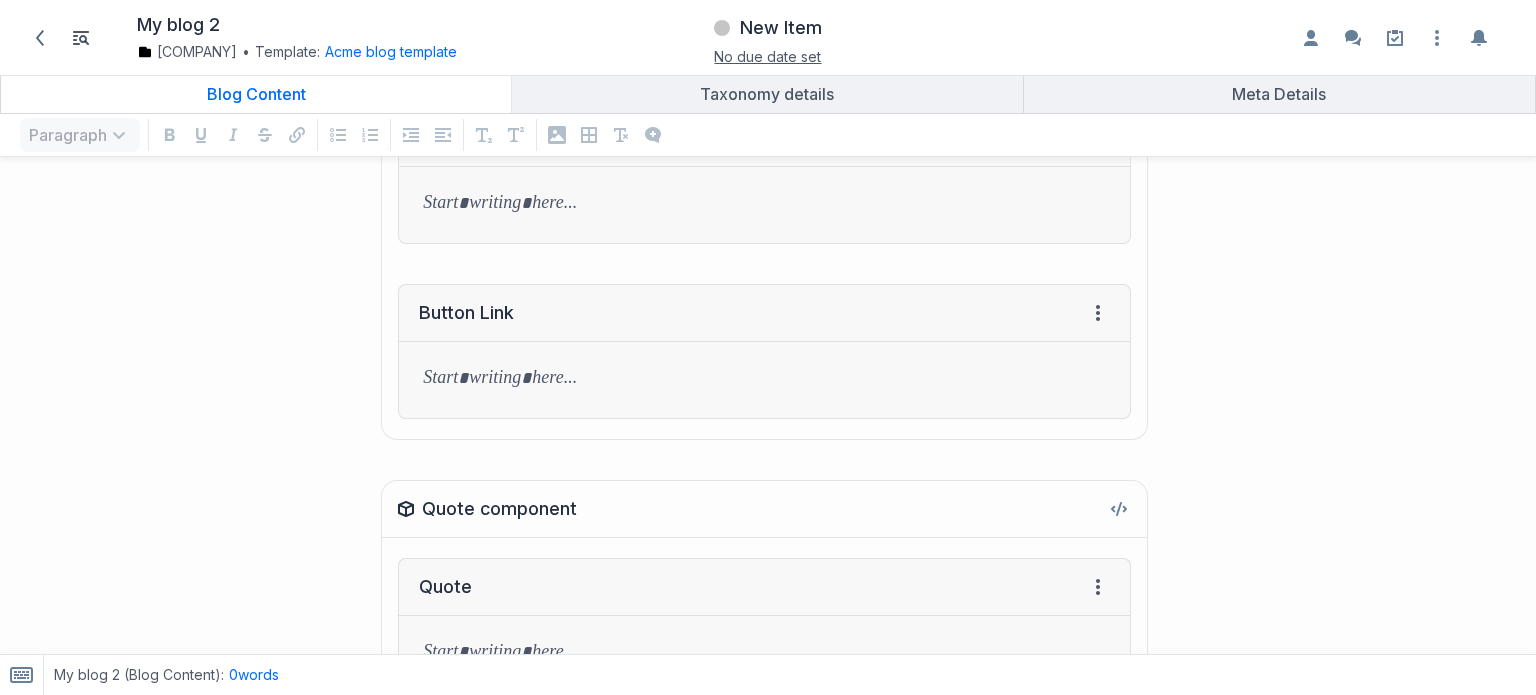 scroll, scrollTop: 1300, scrollLeft: 0, axis: vertical 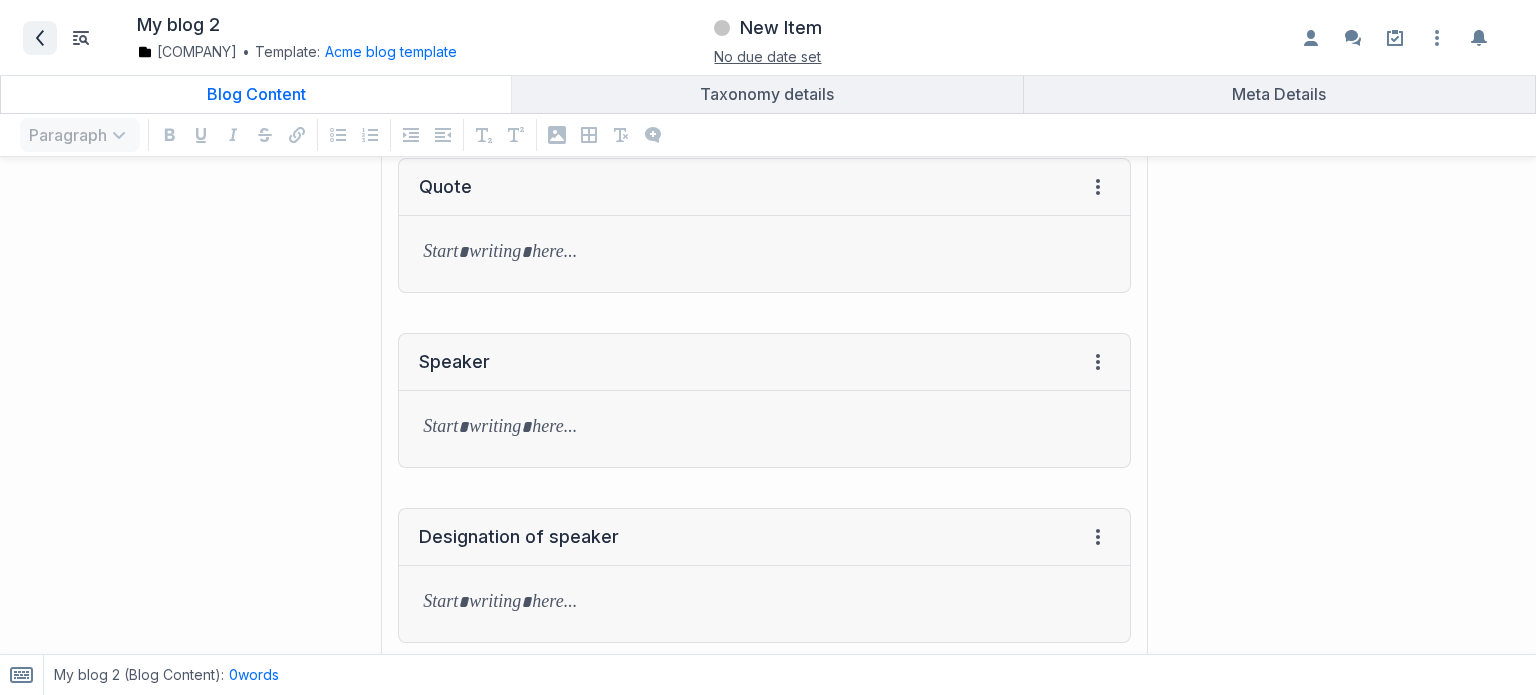 click 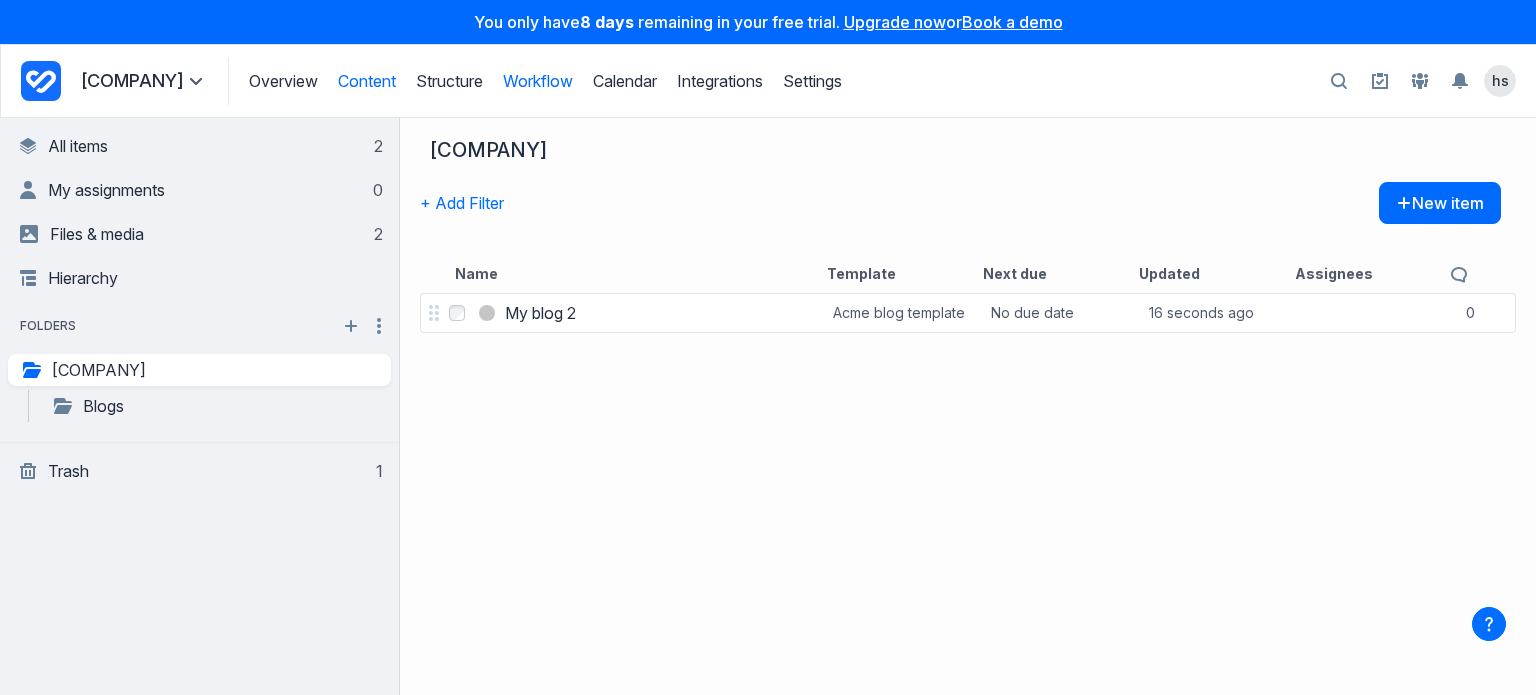 click on "Workflow" at bounding box center (538, 81) 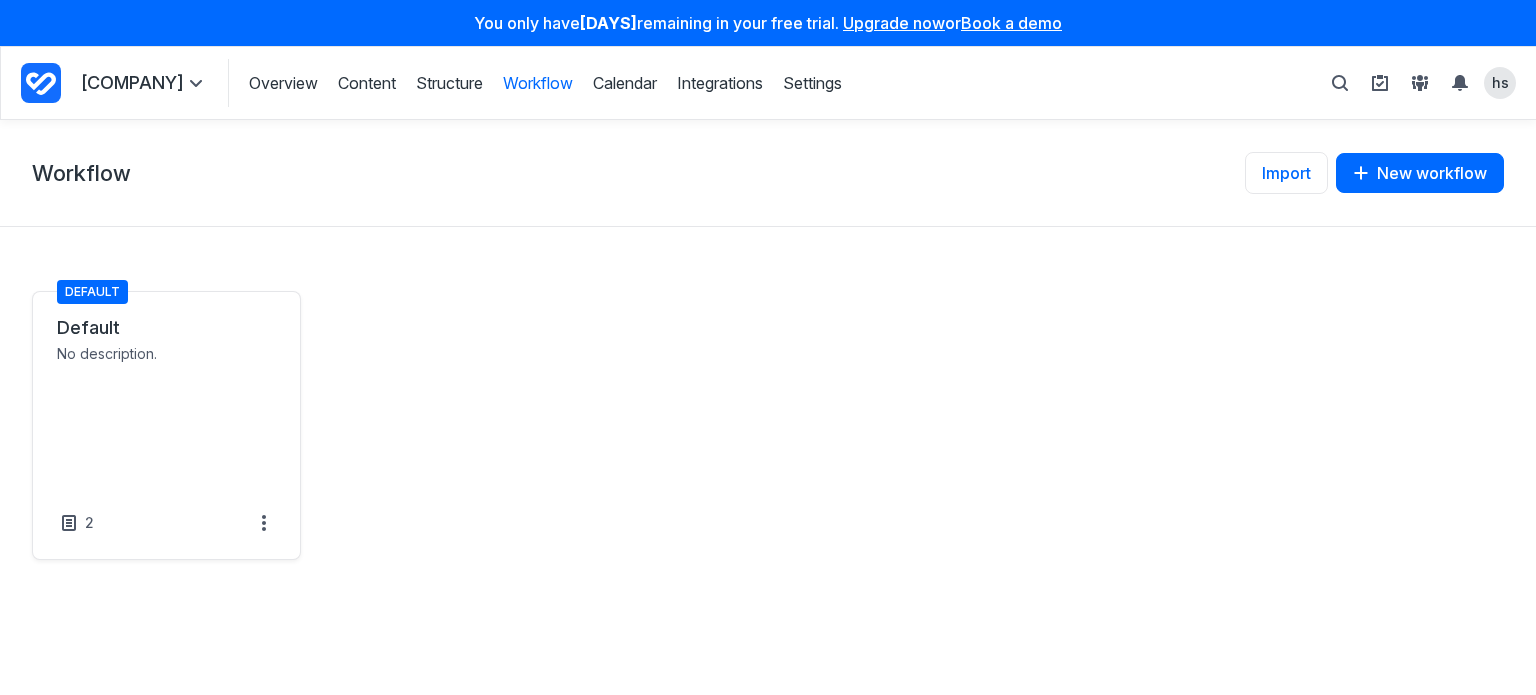 scroll, scrollTop: 0, scrollLeft: 0, axis: both 